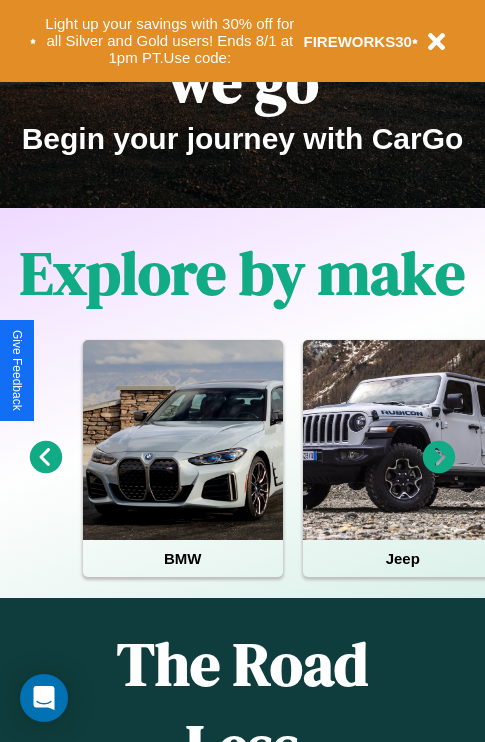 scroll, scrollTop: 308, scrollLeft: 0, axis: vertical 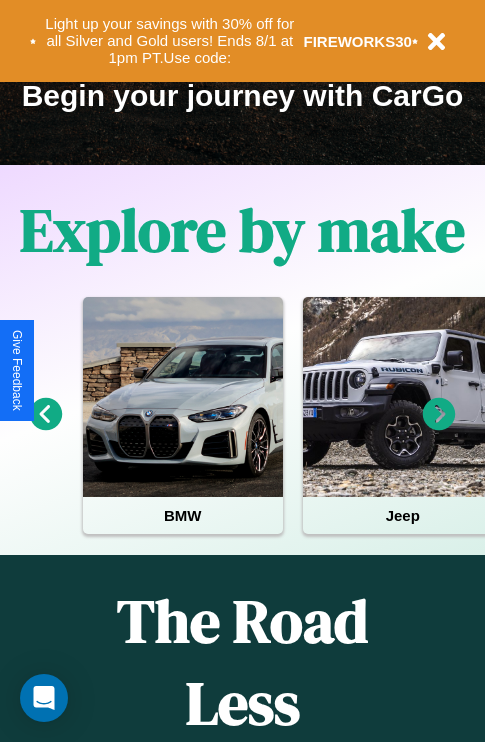 click 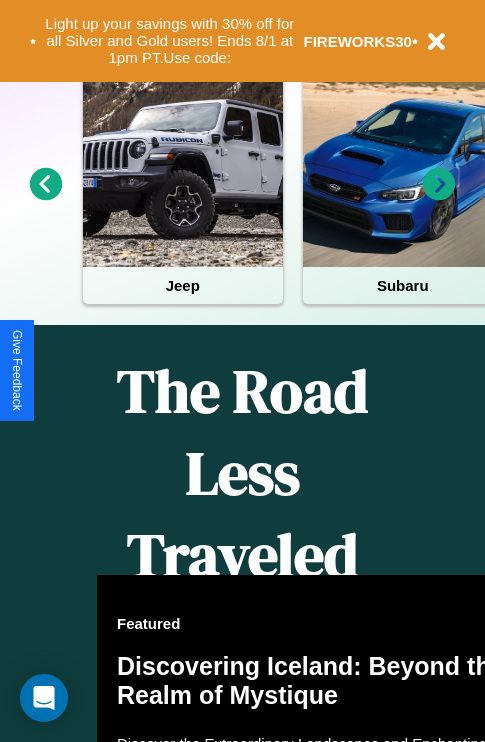 scroll, scrollTop: 308, scrollLeft: 0, axis: vertical 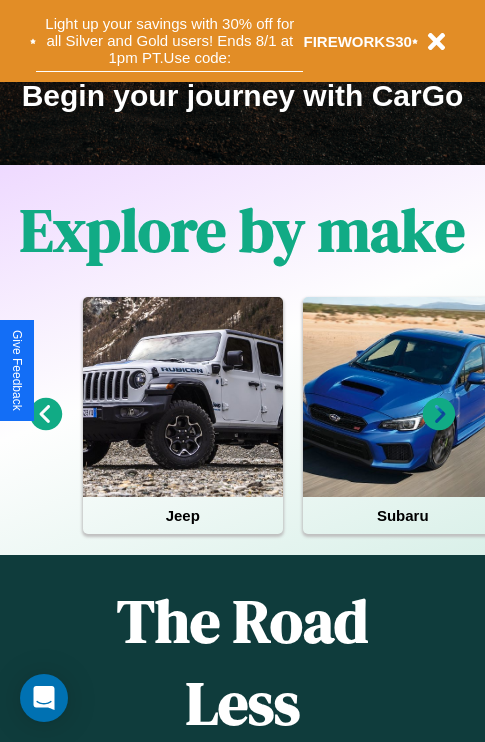click on "Light up your savings with 30% off for all Silver and Gold users! Ends 8/1 at 1pm PT.  Use code:" at bounding box center (169, 41) 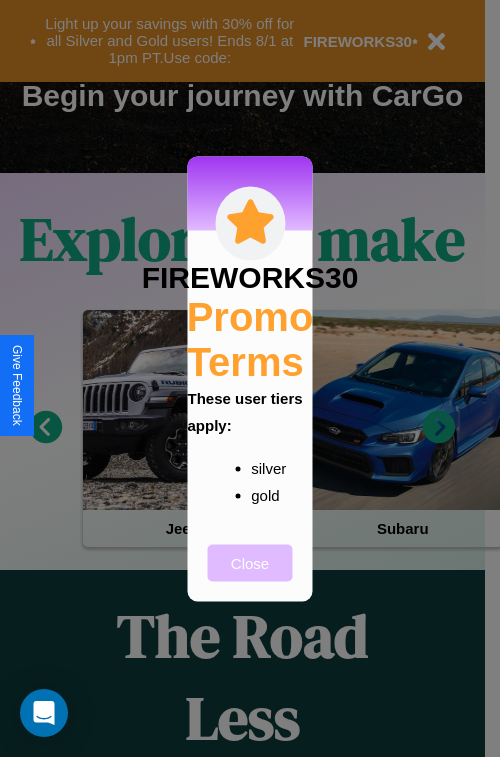 click on "Close" at bounding box center [250, 562] 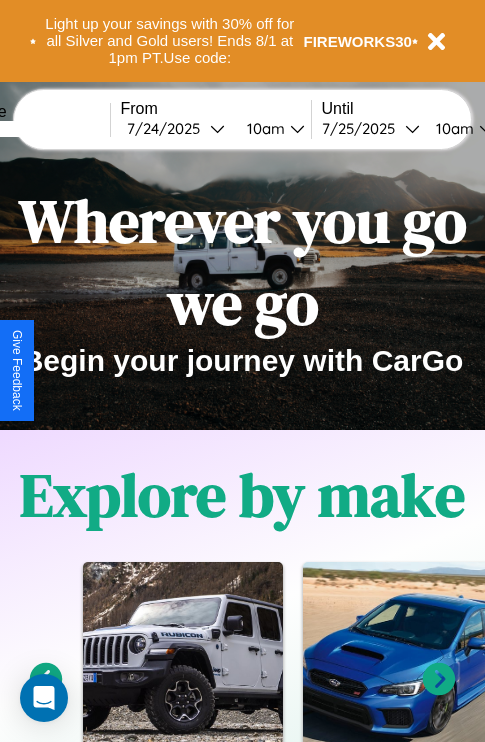 scroll, scrollTop: 0, scrollLeft: 0, axis: both 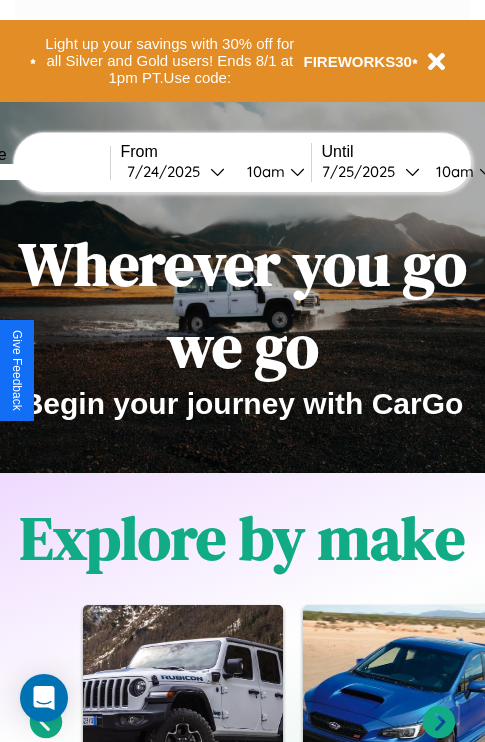 click at bounding box center (35, 172) 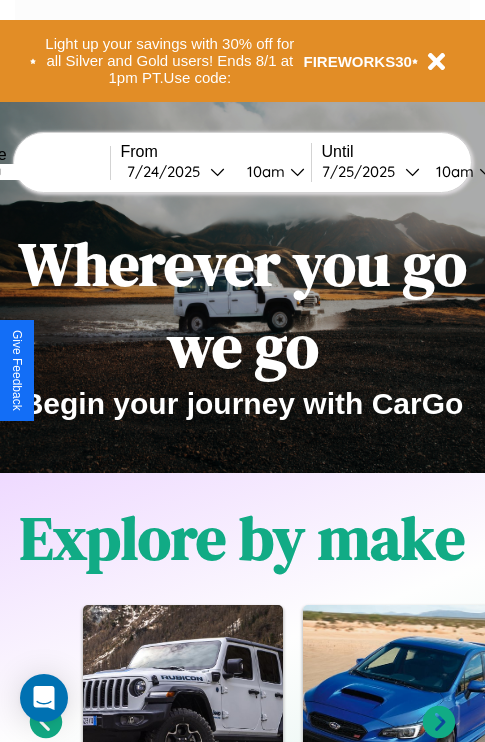 type on "*******" 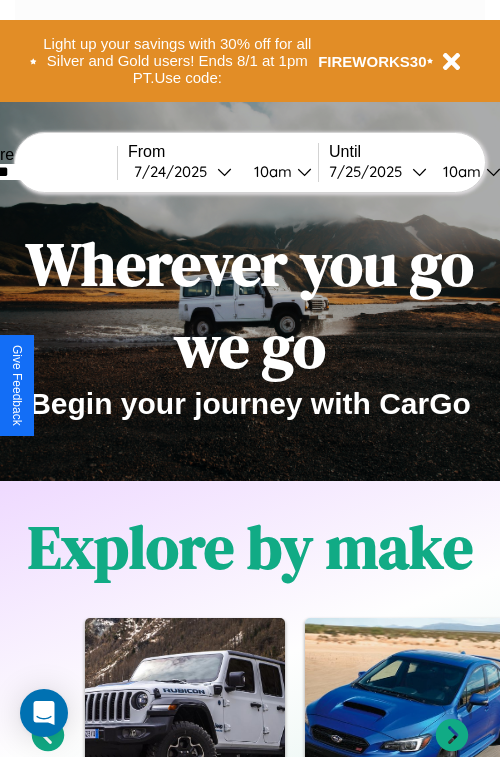 select on "*" 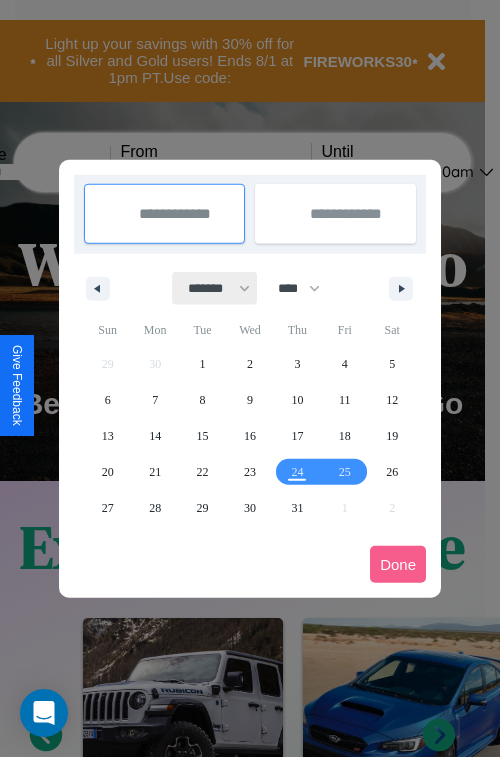 click on "******* ******** ***** ***** *** **** **** ****** ********* ******* ******** ********" at bounding box center (215, 288) 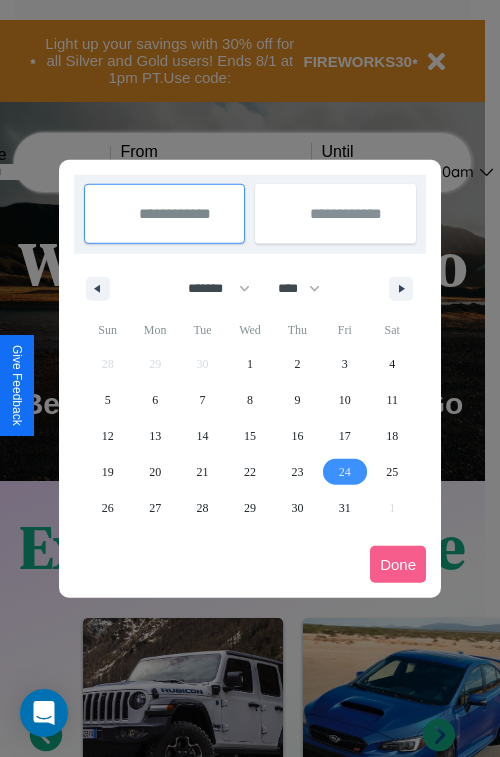 click on "24" at bounding box center [345, 472] 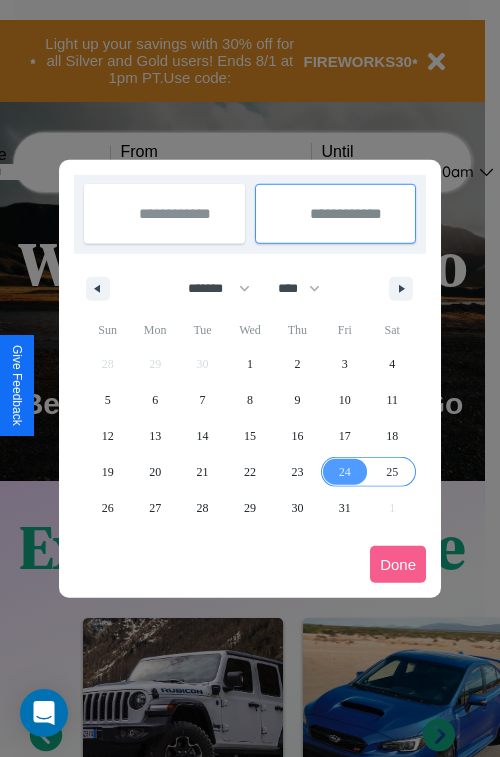 click on "25" at bounding box center [392, 472] 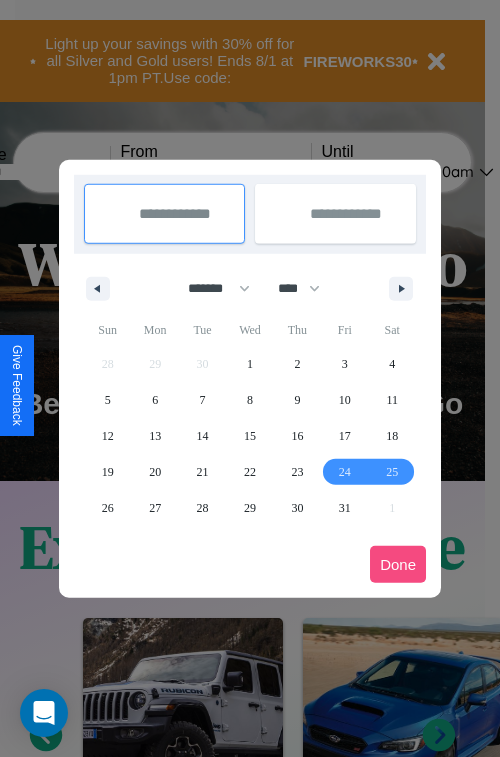 click on "Done" at bounding box center [398, 564] 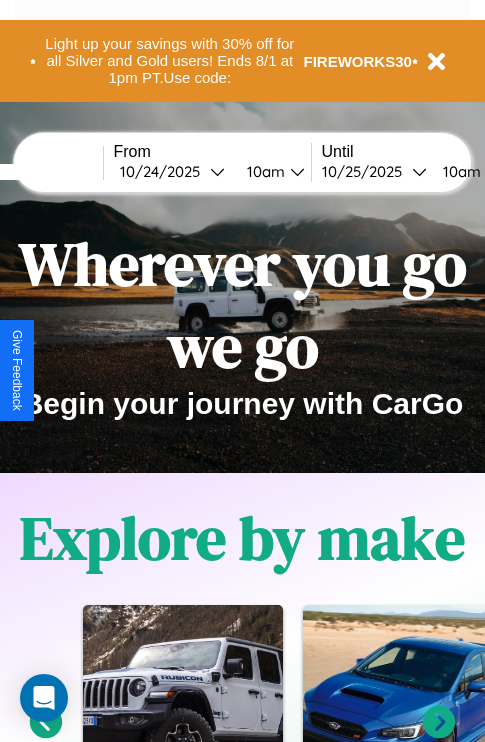 scroll, scrollTop: 0, scrollLeft: 83, axis: horizontal 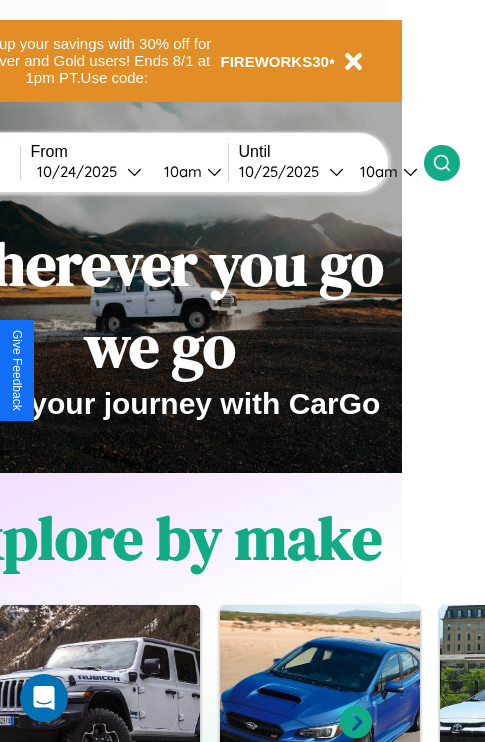 click 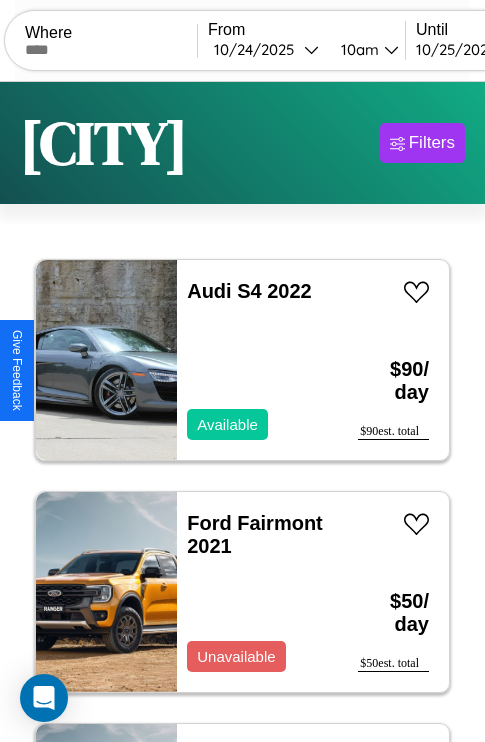 scroll, scrollTop: 95, scrollLeft: 0, axis: vertical 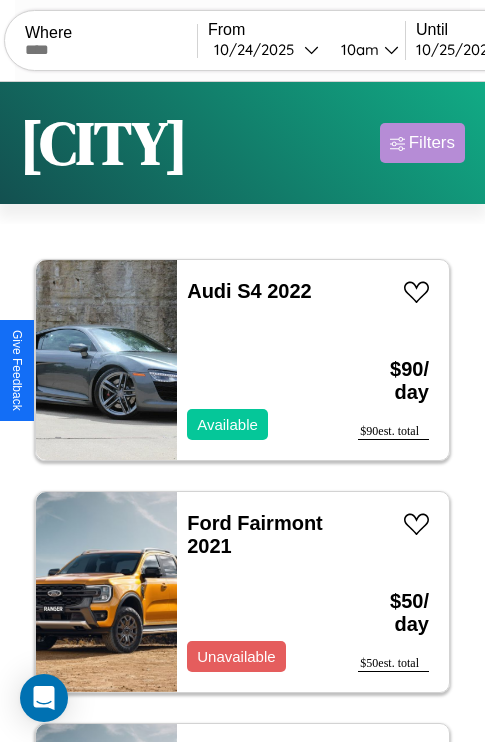 click on "Filters" at bounding box center [432, 143] 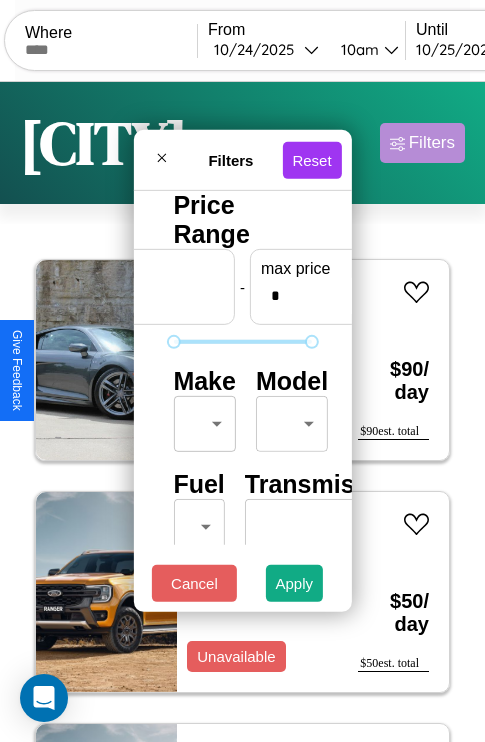 scroll, scrollTop: 0, scrollLeft: 124, axis: horizontal 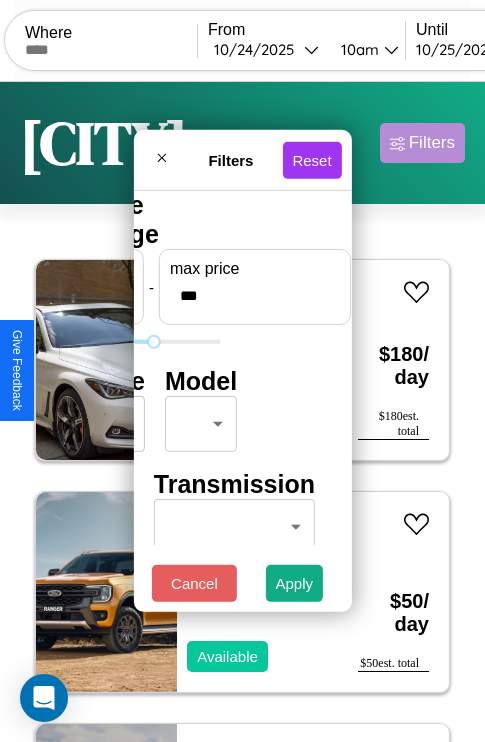 type on "***" 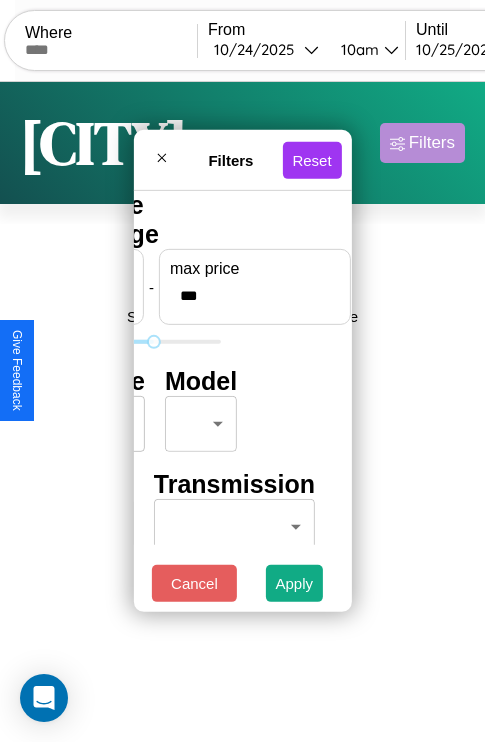 scroll, scrollTop: 0, scrollLeft: 0, axis: both 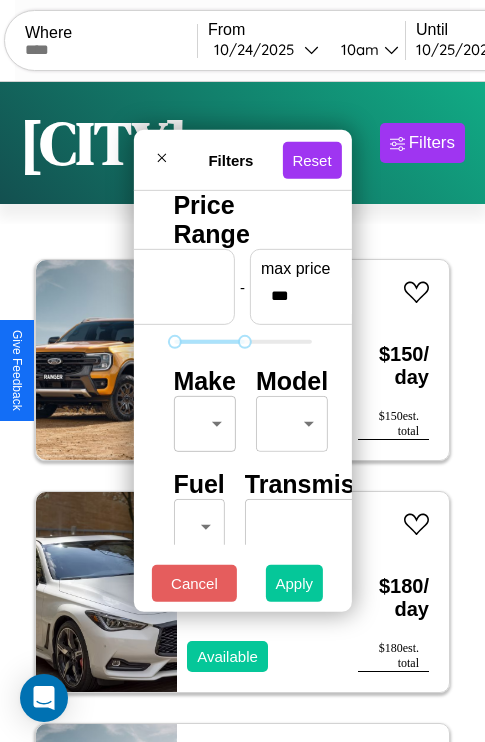 type on "*" 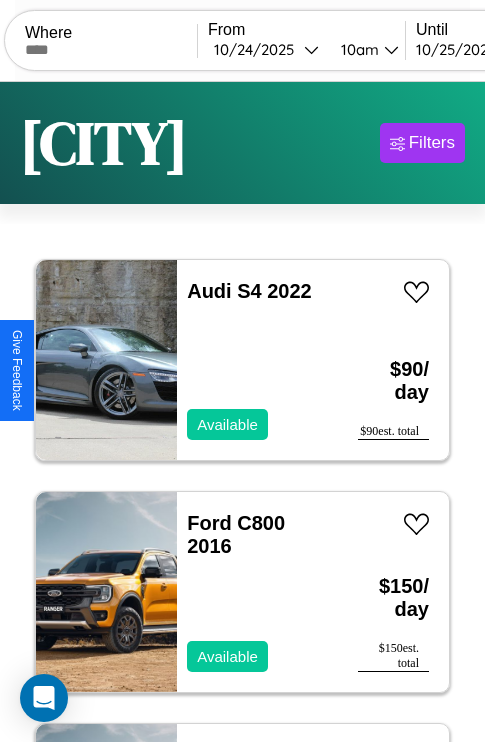 scroll, scrollTop: 79, scrollLeft: 0, axis: vertical 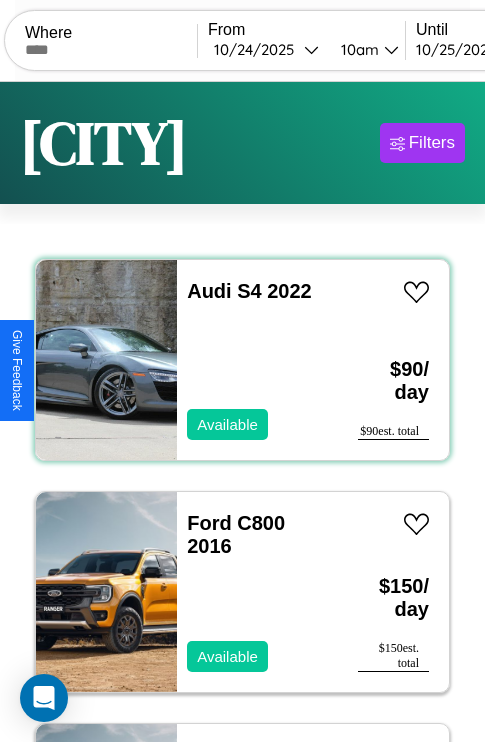 click on "Audi   S4   2022 Available" at bounding box center [257, 360] 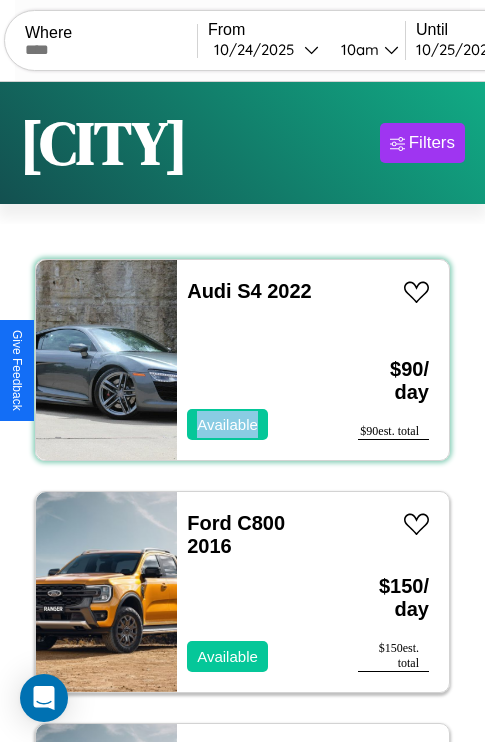 click on "Audi   S4   2022 Available" at bounding box center [257, 360] 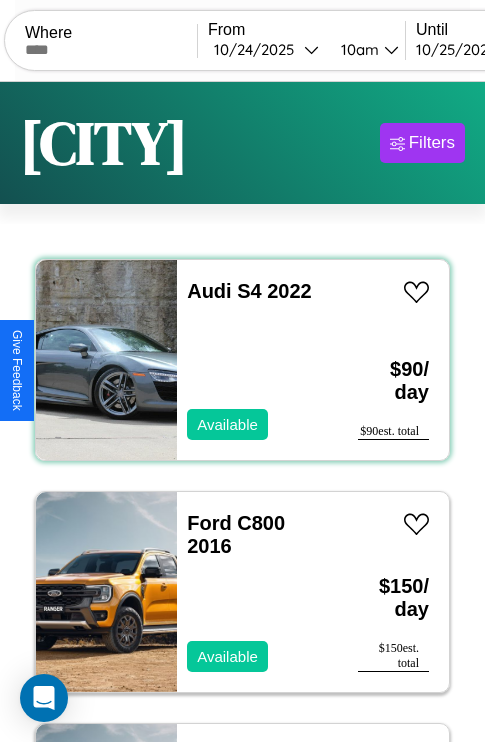 click on "Audi   S4   2022 Available" at bounding box center [257, 360] 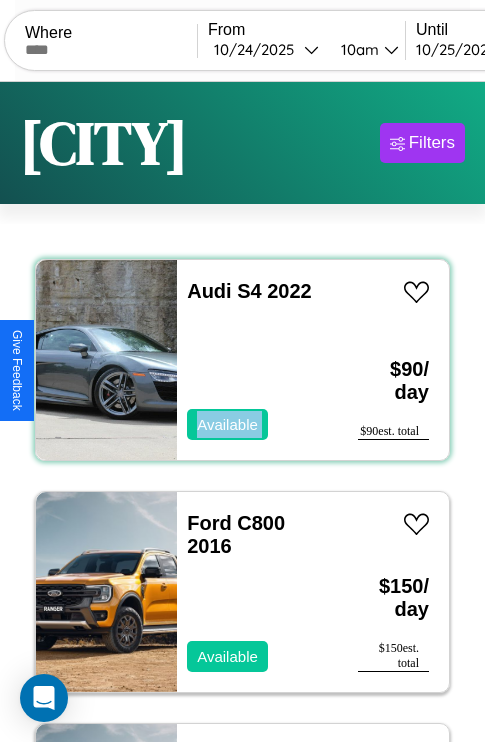click on "Audi   S4   2022 Available" at bounding box center (257, 360) 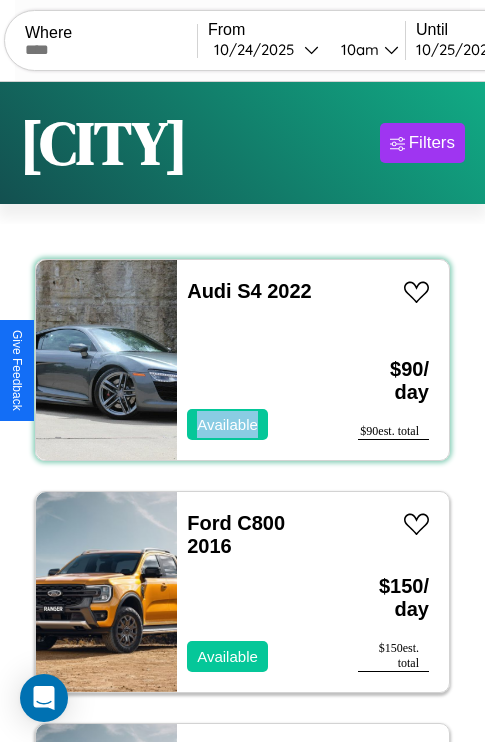 click on "Audi   S4   2022 Available" at bounding box center (257, 360) 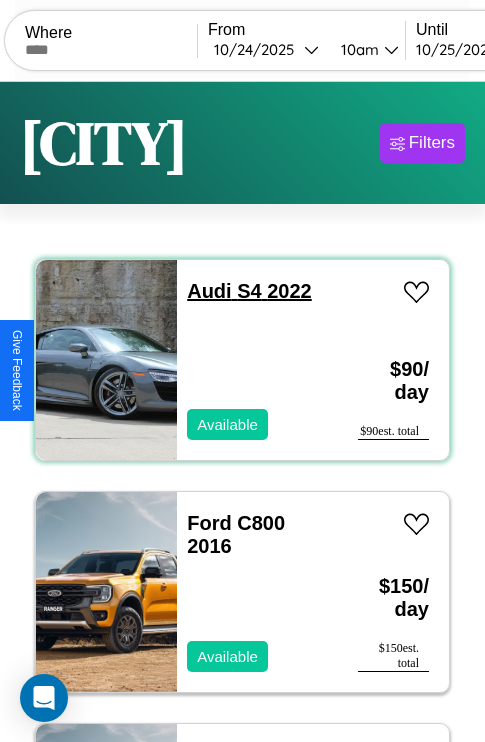 click on "Audi   S4   2022" at bounding box center [249, 291] 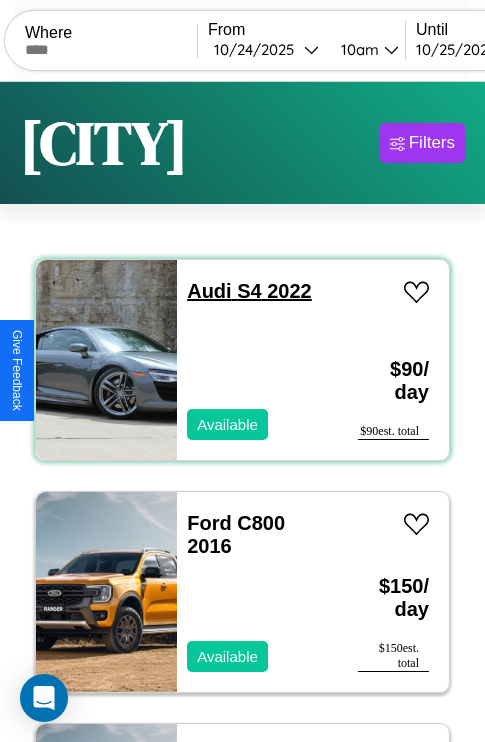 scroll, scrollTop: 79, scrollLeft: 0, axis: vertical 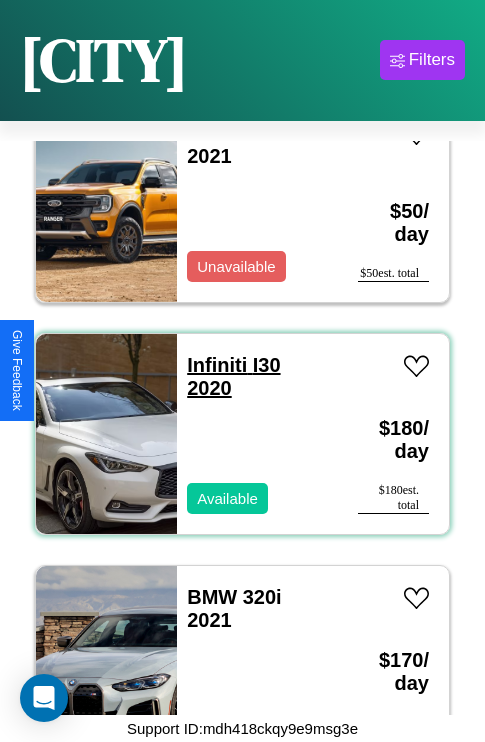 click on "Infiniti   I30   2020" at bounding box center [233, 376] 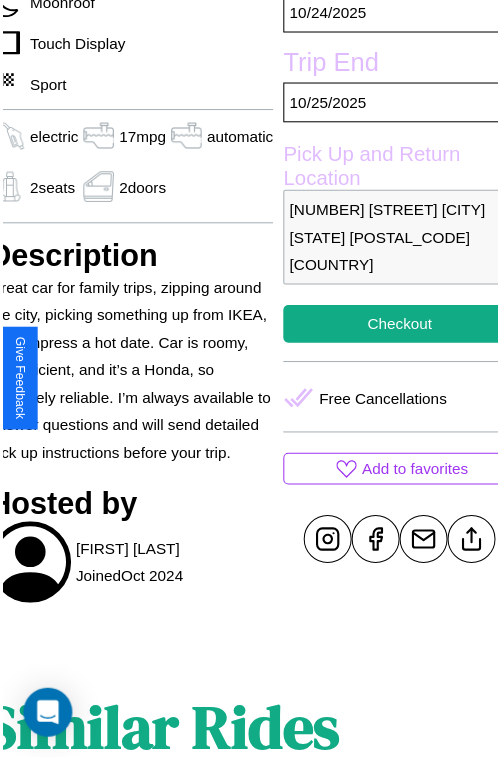 scroll, scrollTop: 600, scrollLeft: 96, axis: both 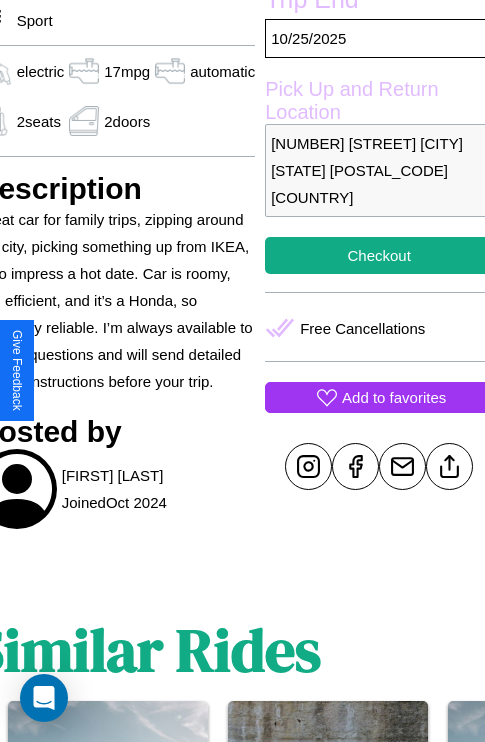 click on "Add to favorites" at bounding box center (394, 397) 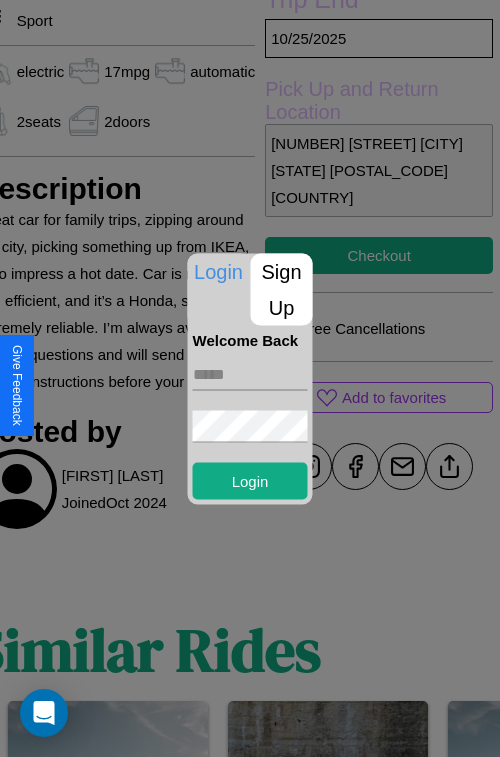 click on "Sign Up" at bounding box center (282, 289) 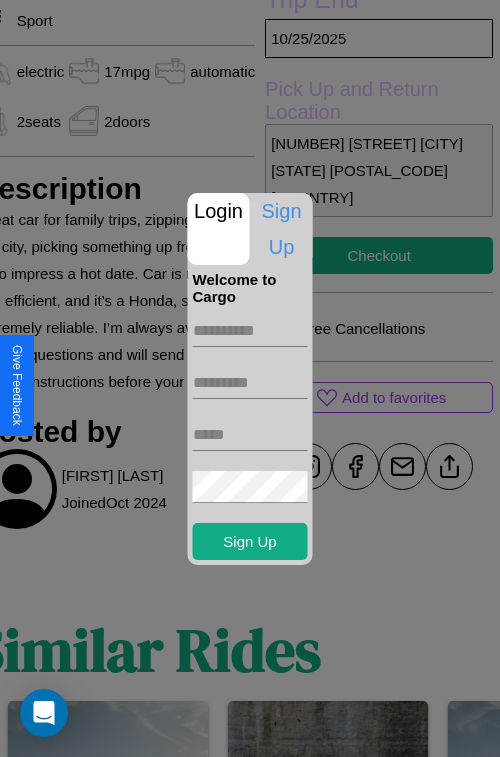 click at bounding box center [250, 331] 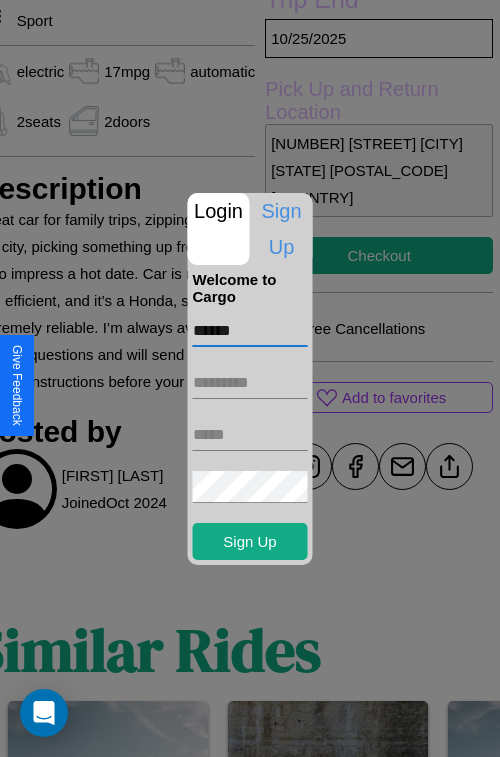 type on "******" 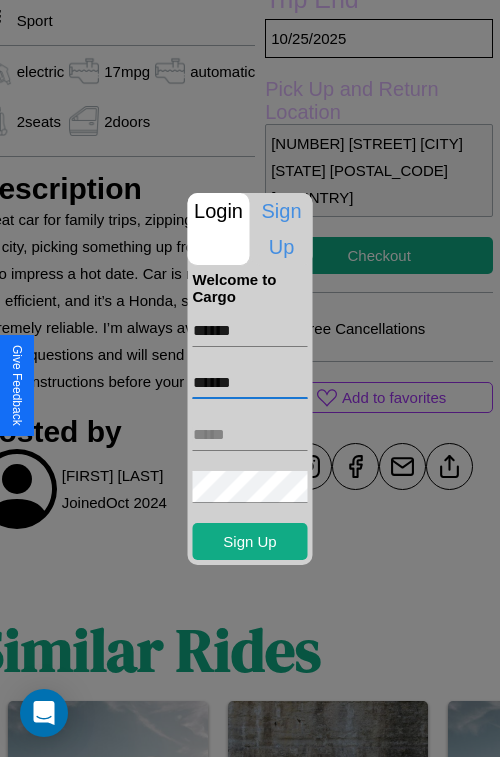 type on "******" 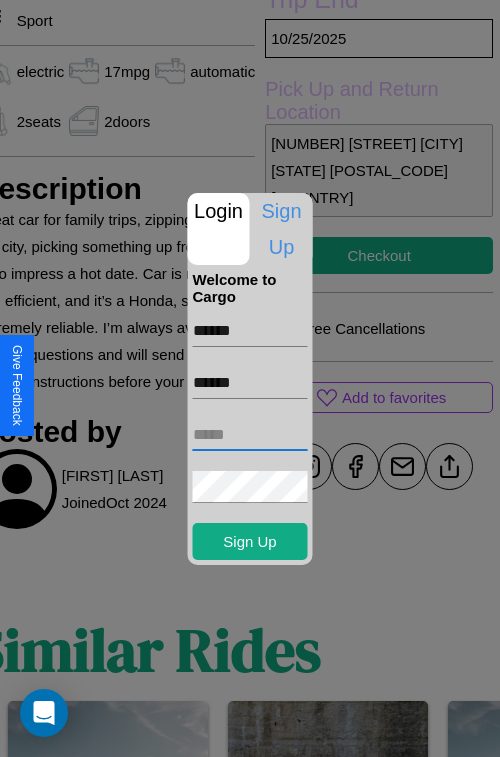 click at bounding box center [250, 435] 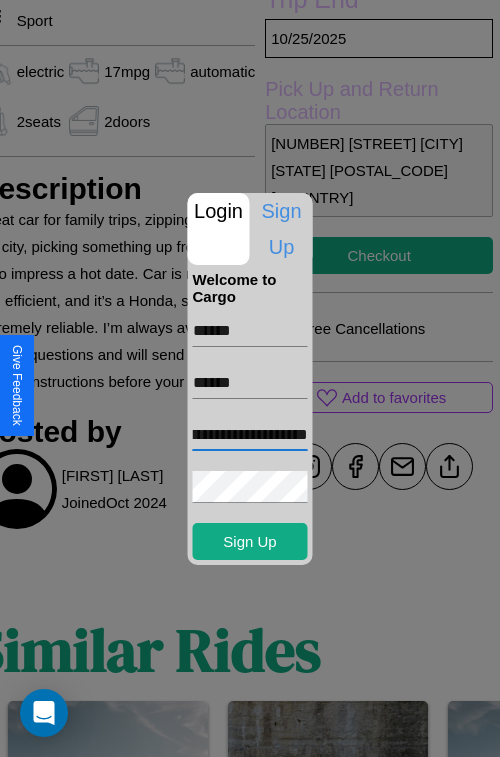 scroll, scrollTop: 0, scrollLeft: 43, axis: horizontal 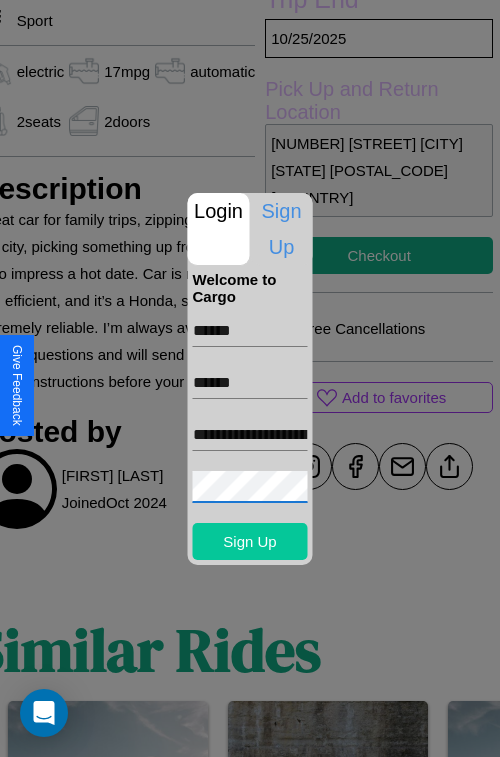 click on "Sign Up" at bounding box center (250, 541) 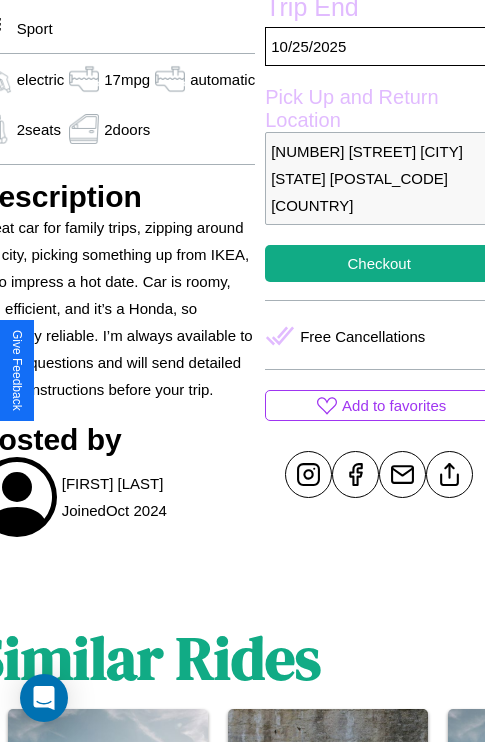 scroll, scrollTop: 458, scrollLeft: 96, axis: both 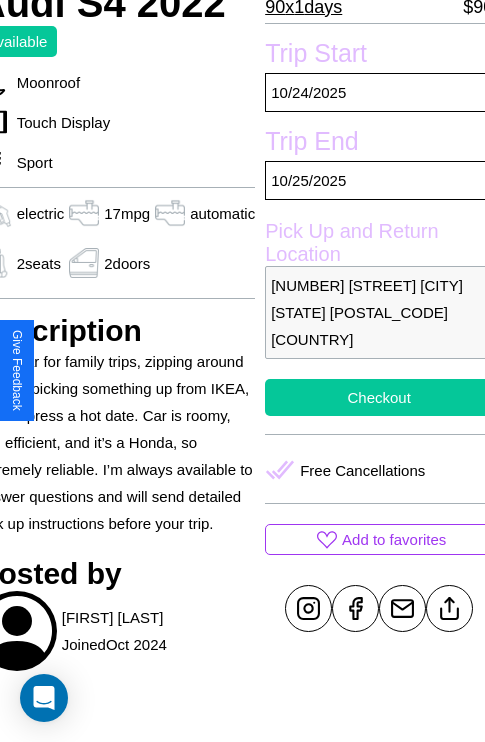 click on "Checkout" at bounding box center [379, 397] 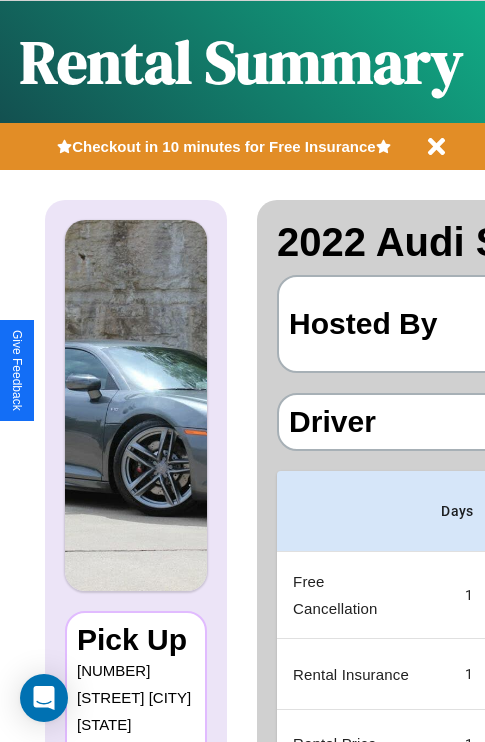 scroll, scrollTop: 0, scrollLeft: 383, axis: horizontal 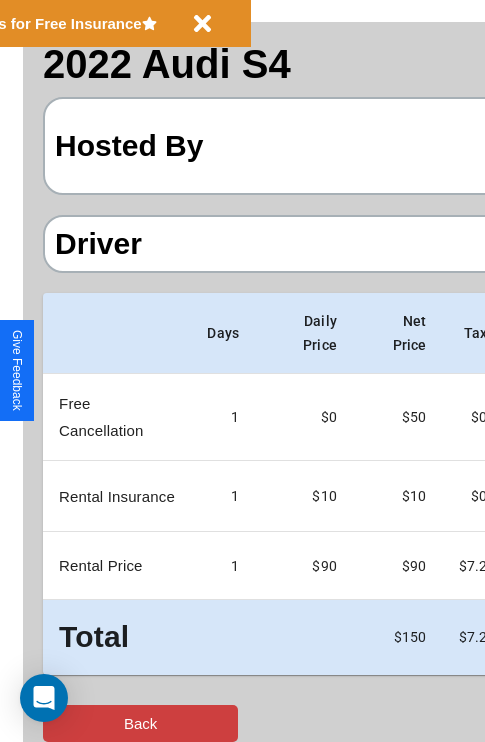 click on "Back" at bounding box center [140, 723] 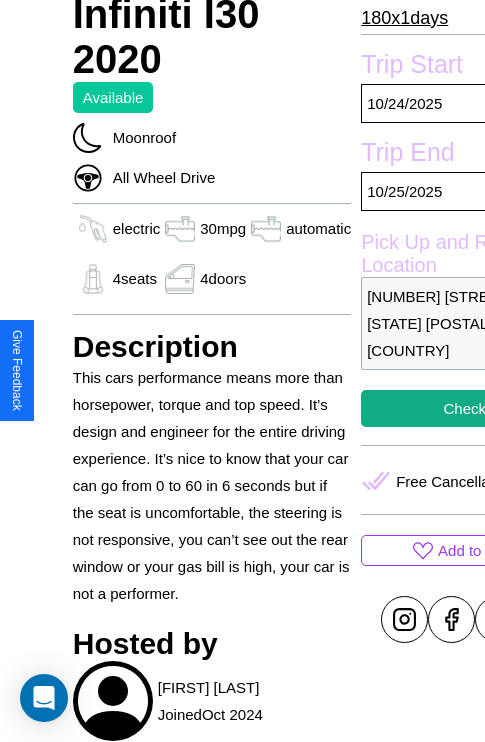scroll, scrollTop: 872, scrollLeft: 0, axis: vertical 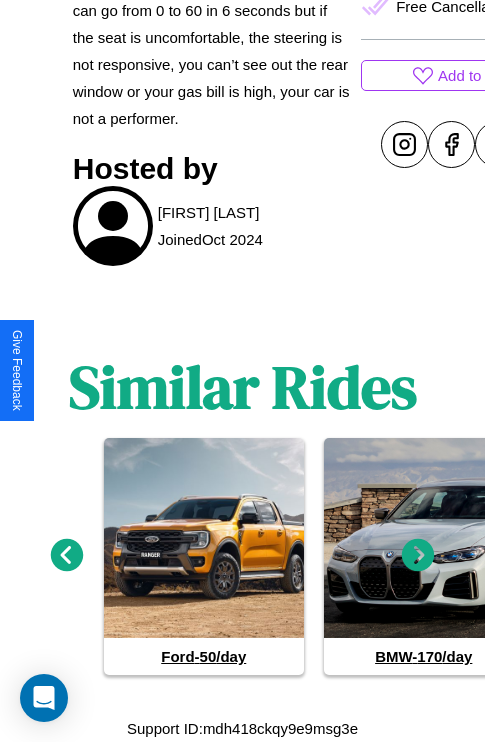 click 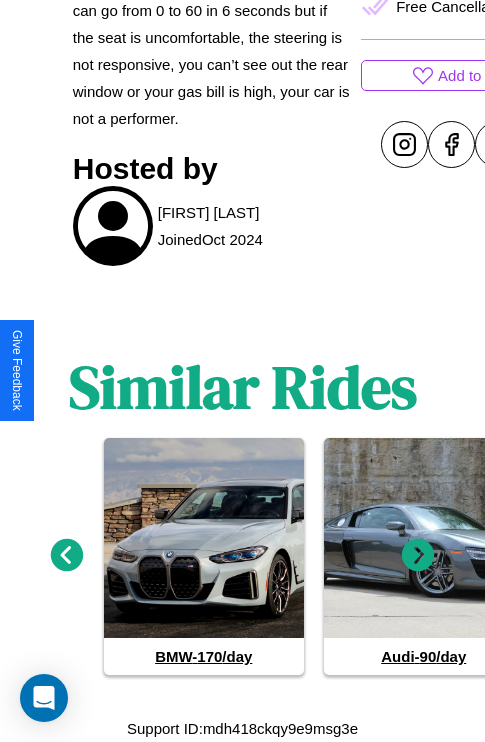click 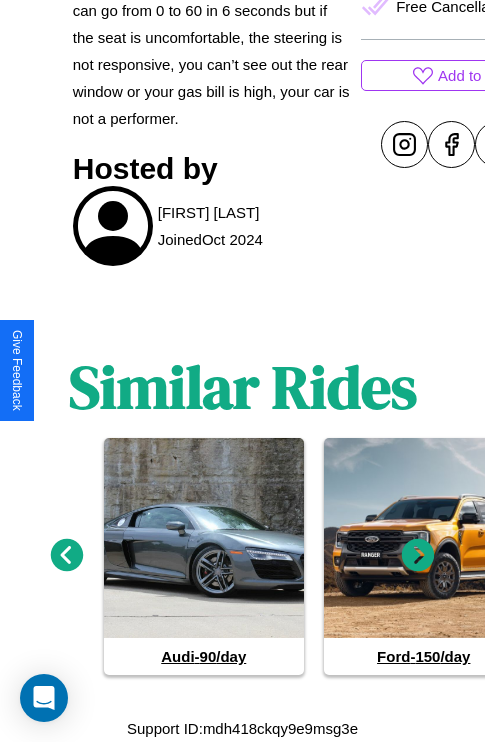 click 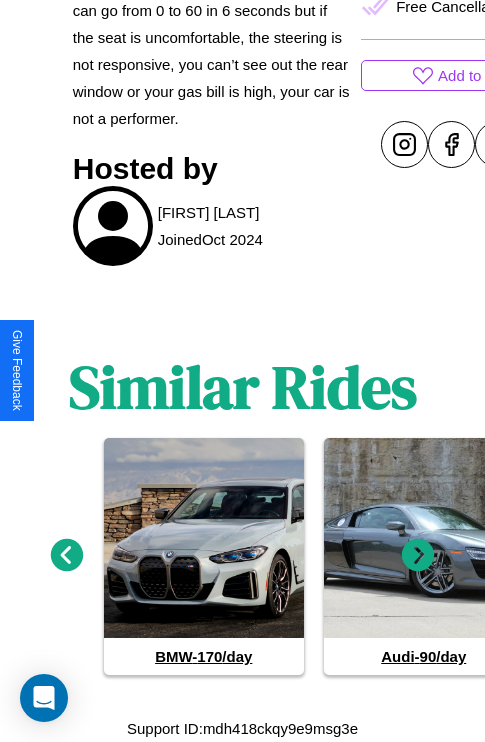 click 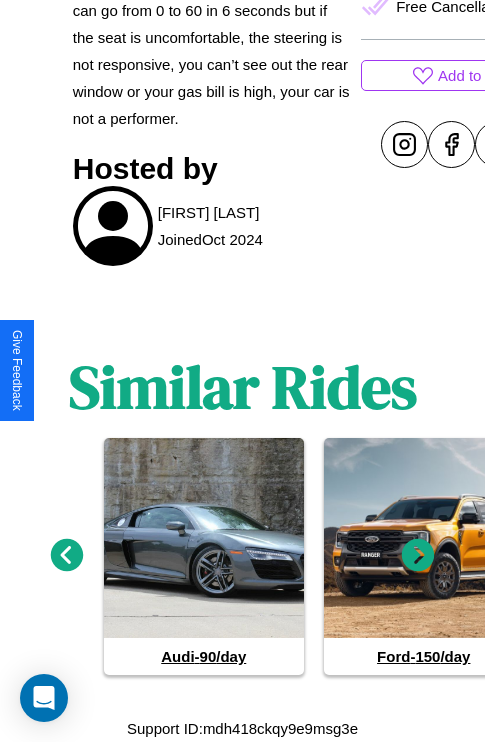 click 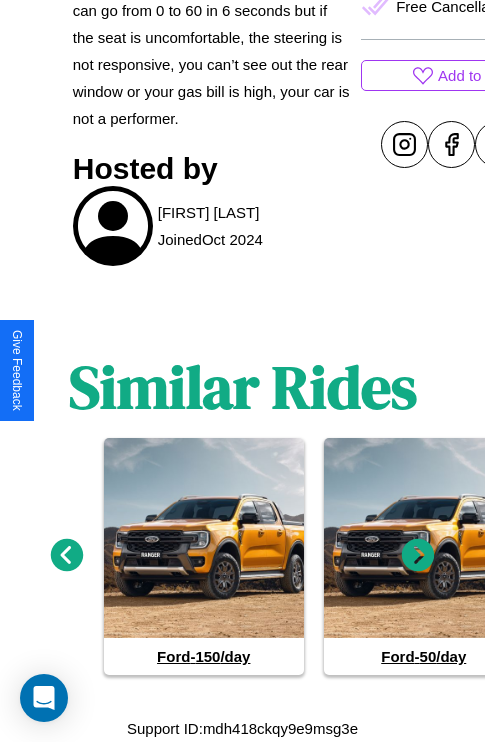 click 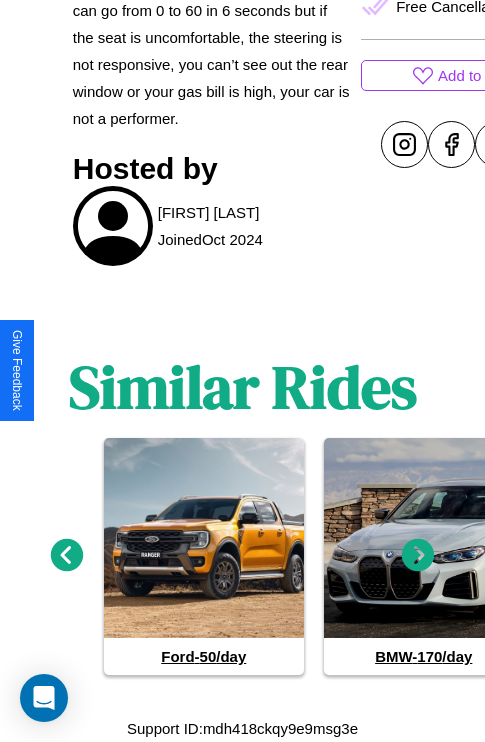 click 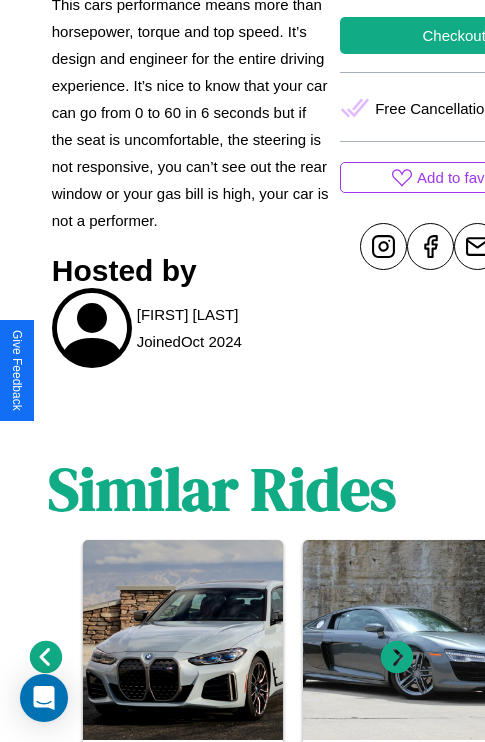 scroll, scrollTop: 408, scrollLeft: 96, axis: both 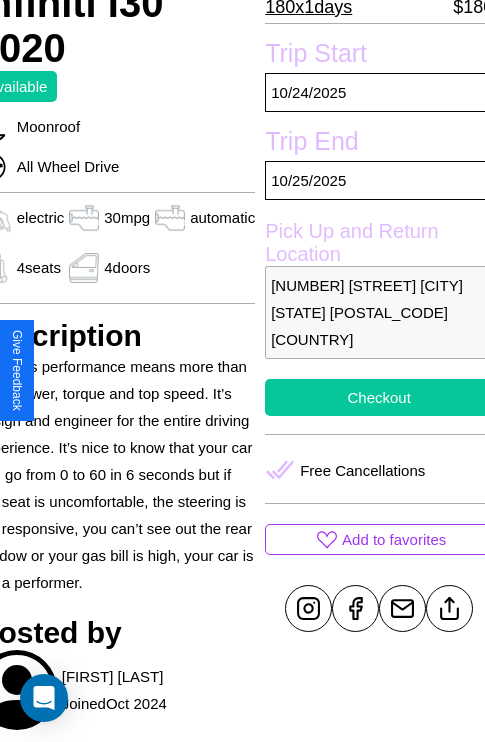 click on "Checkout" at bounding box center [379, 397] 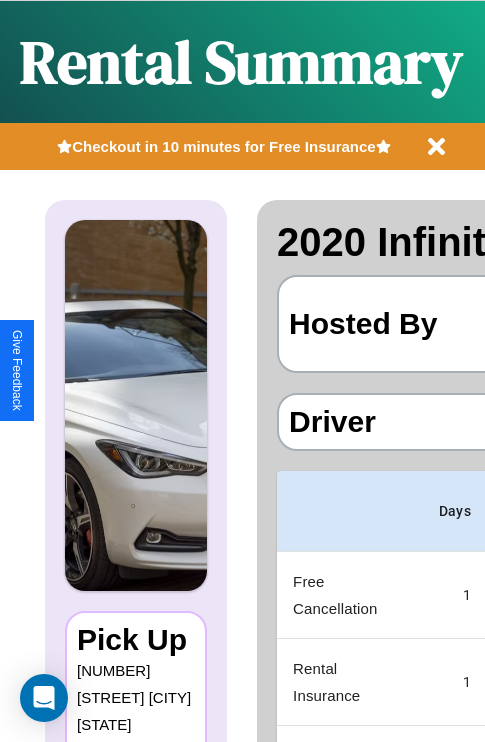 scroll, scrollTop: 0, scrollLeft: 383, axis: horizontal 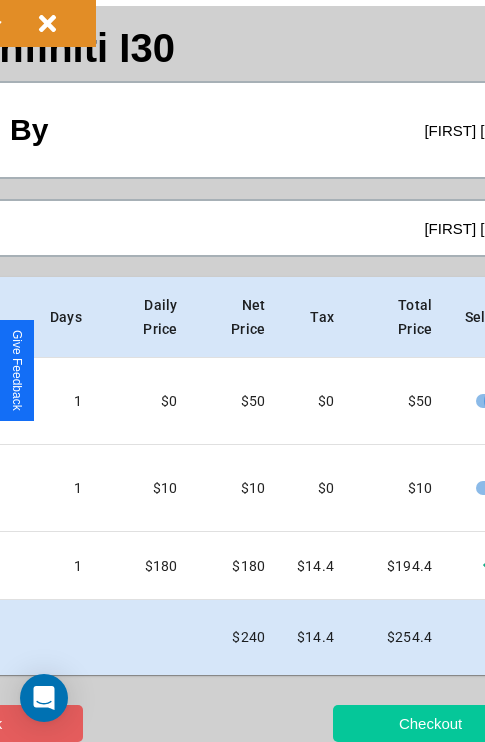 click on "Checkout" at bounding box center [430, 723] 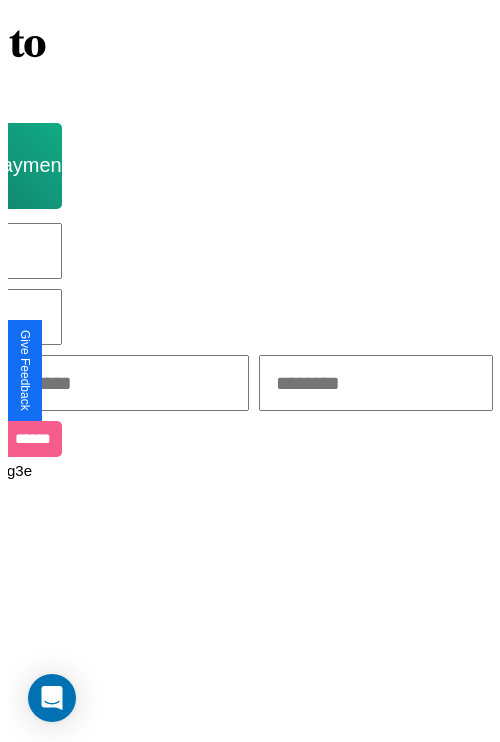 scroll, scrollTop: 0, scrollLeft: 0, axis: both 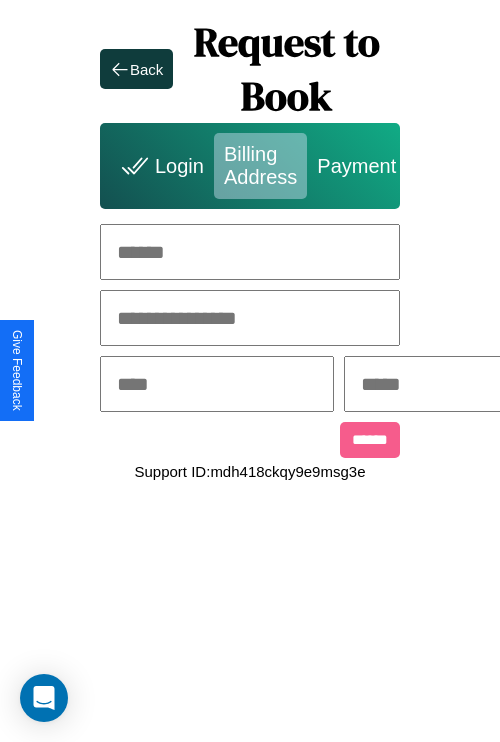 click at bounding box center (250, 252) 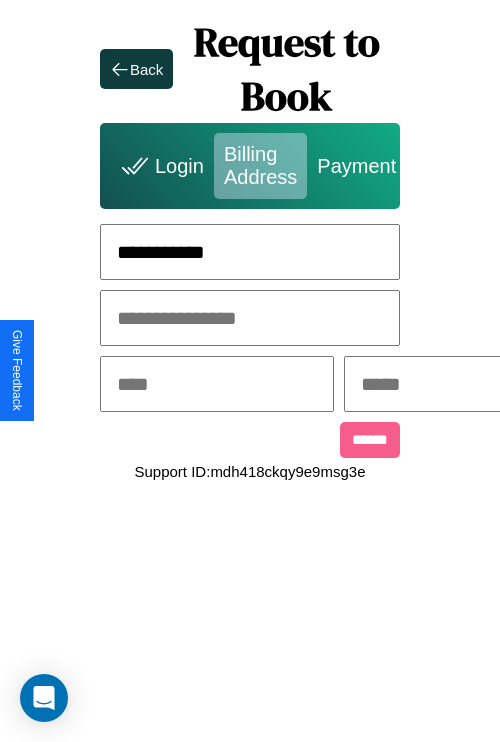 type on "**********" 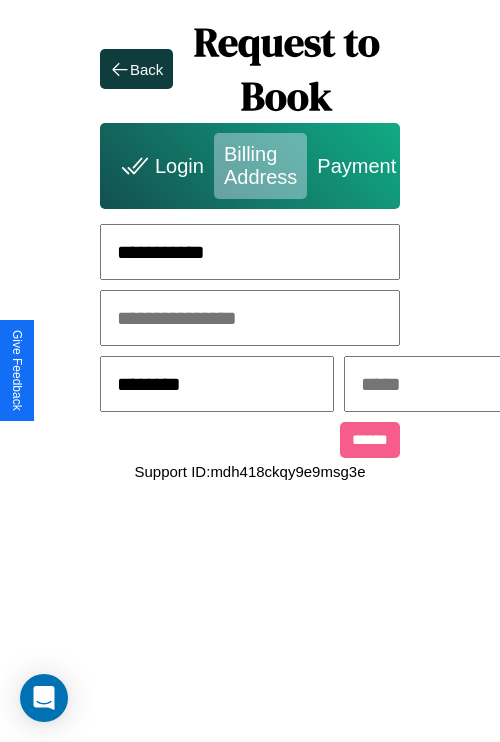 type on "********" 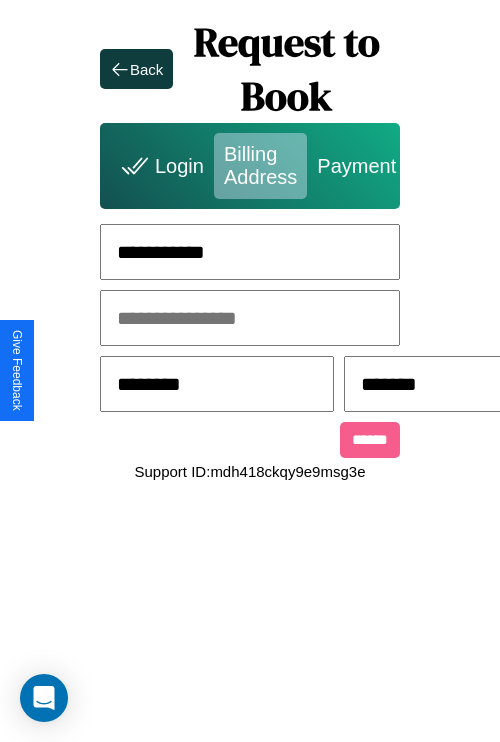 scroll, scrollTop: 0, scrollLeft: 517, axis: horizontal 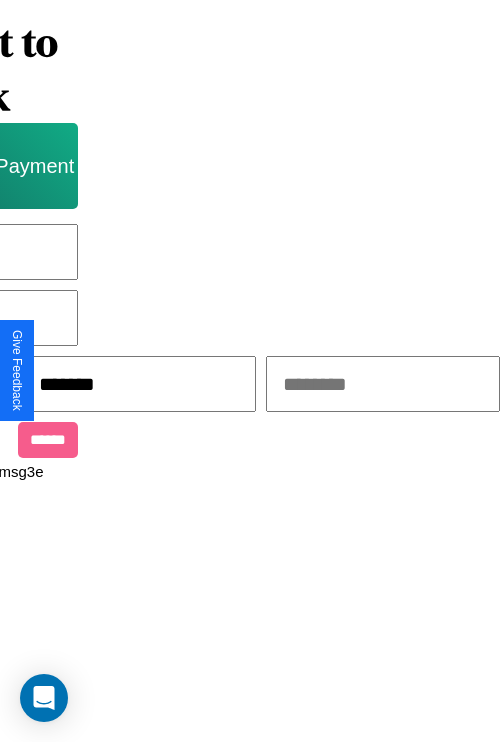 type on "*******" 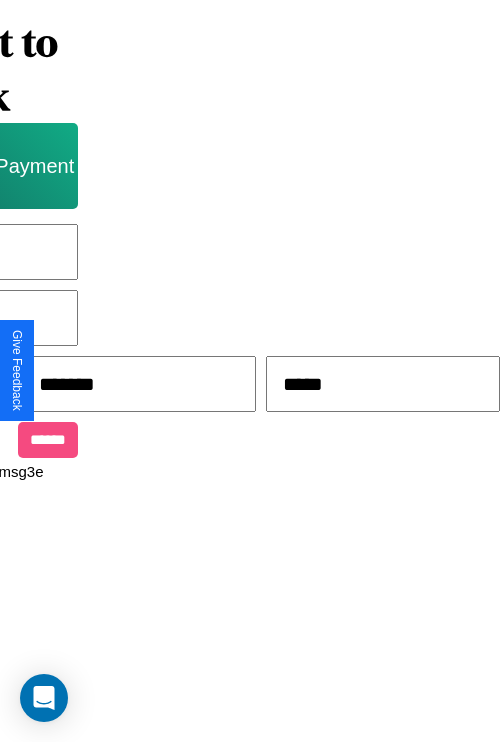 type on "*****" 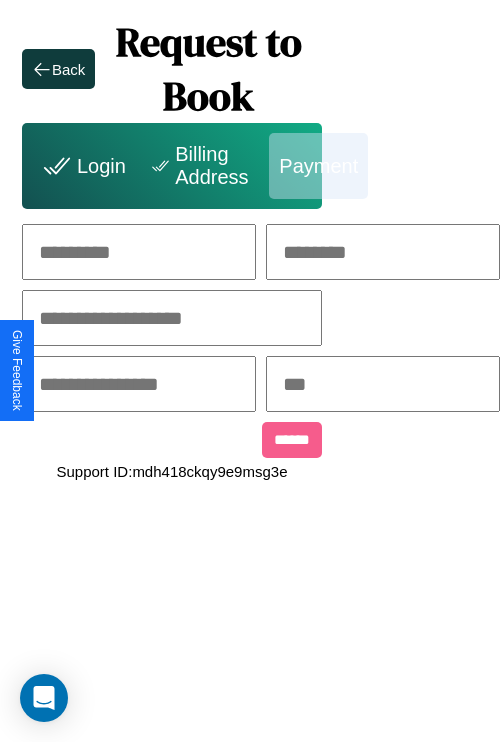 click at bounding box center [139, 252] 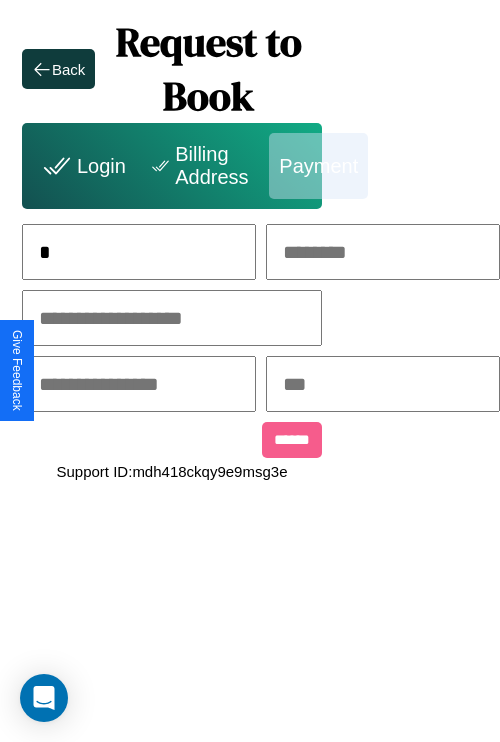scroll, scrollTop: 0, scrollLeft: 133, axis: horizontal 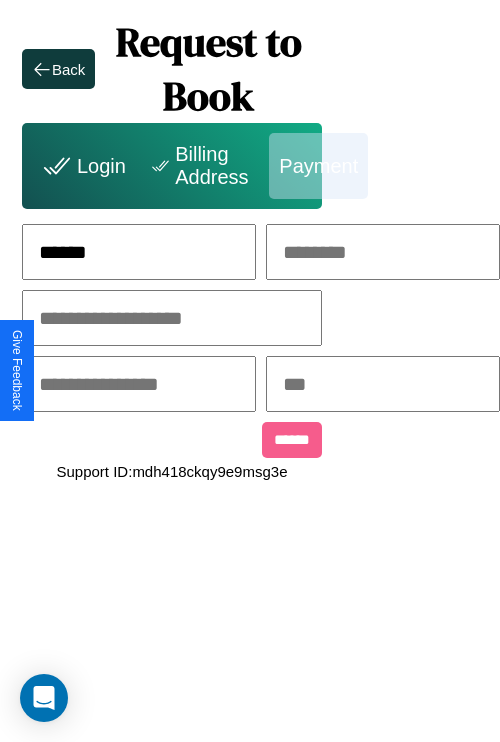 type on "******" 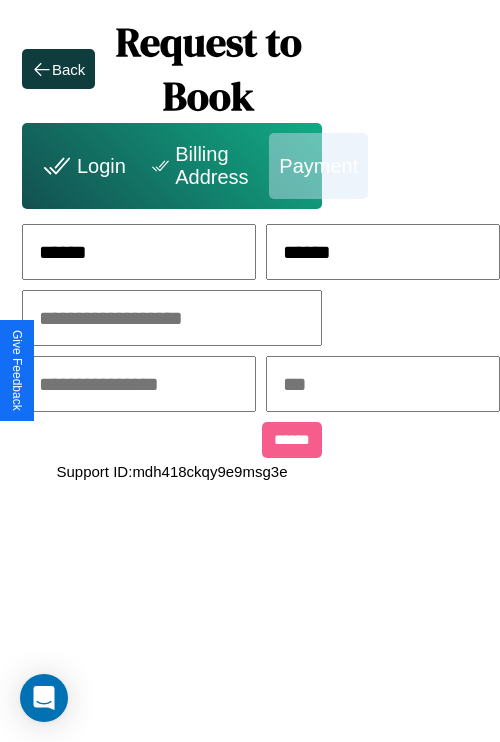 type on "******" 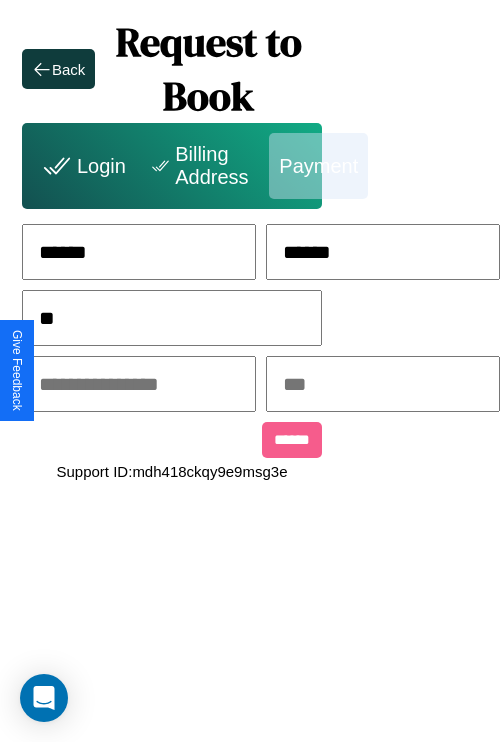 scroll, scrollTop: 0, scrollLeft: 128, axis: horizontal 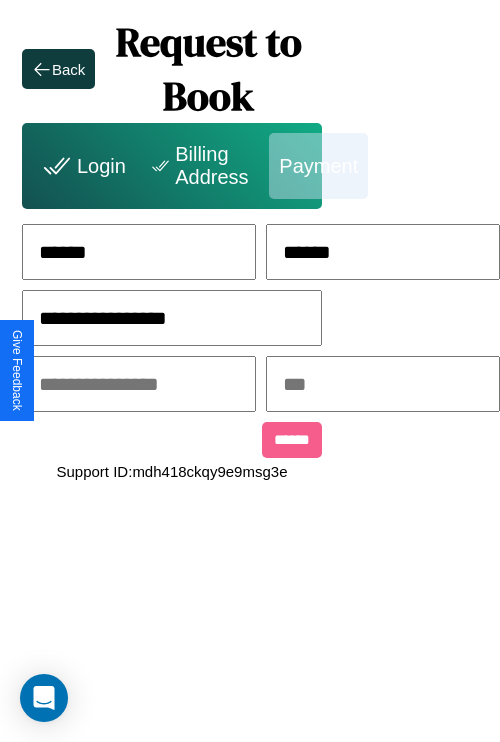 type on "**********" 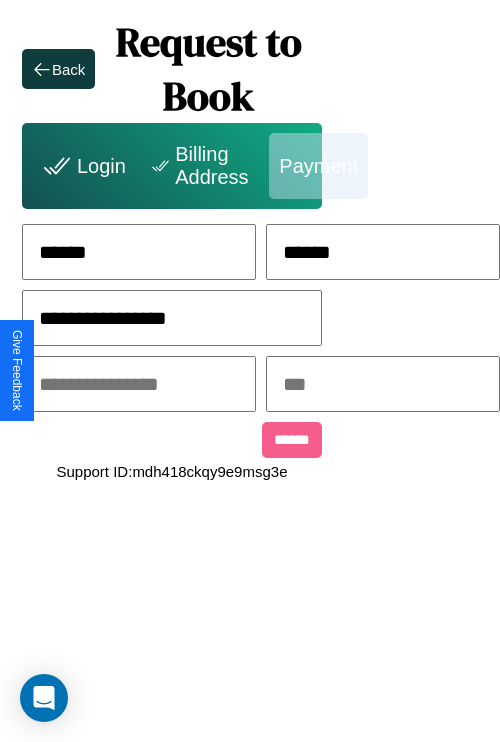 click at bounding box center [139, 384] 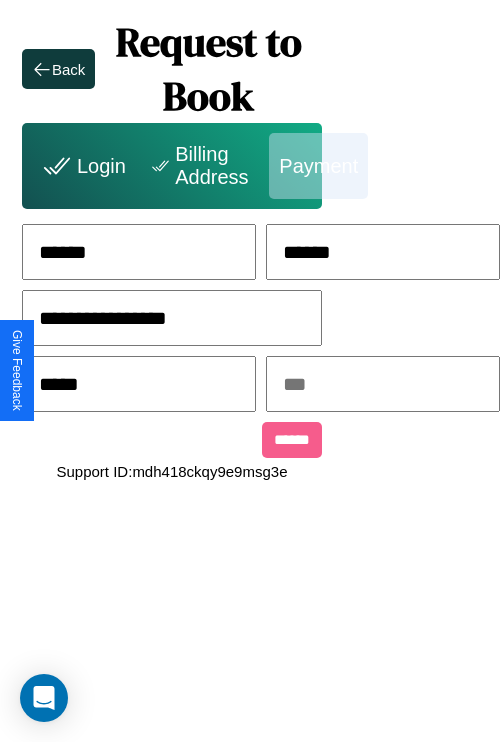 type on "*****" 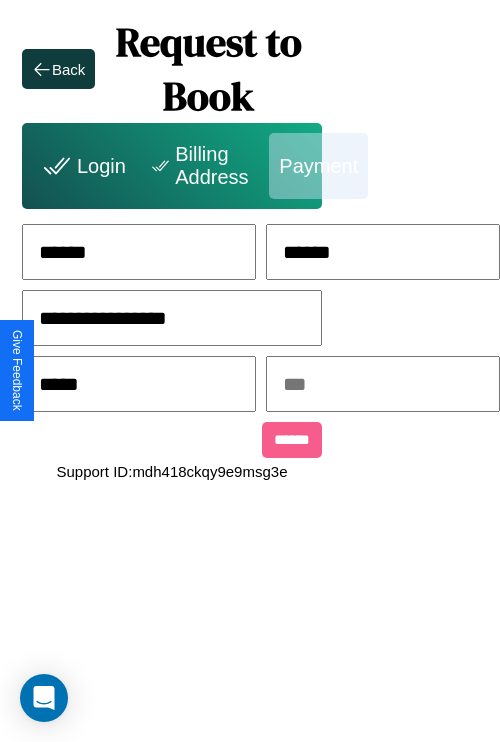 click at bounding box center [383, 384] 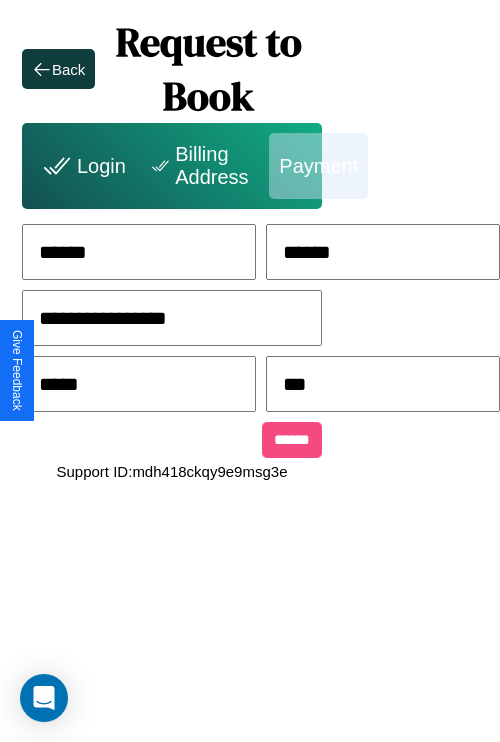type on "***" 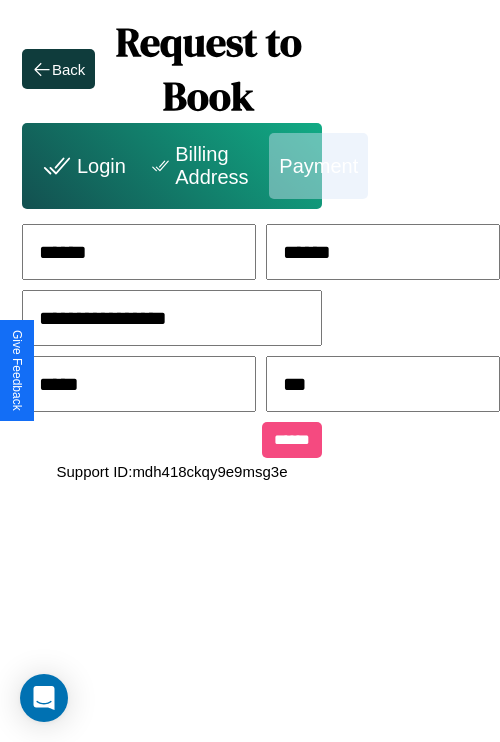 click on "******" at bounding box center [292, 440] 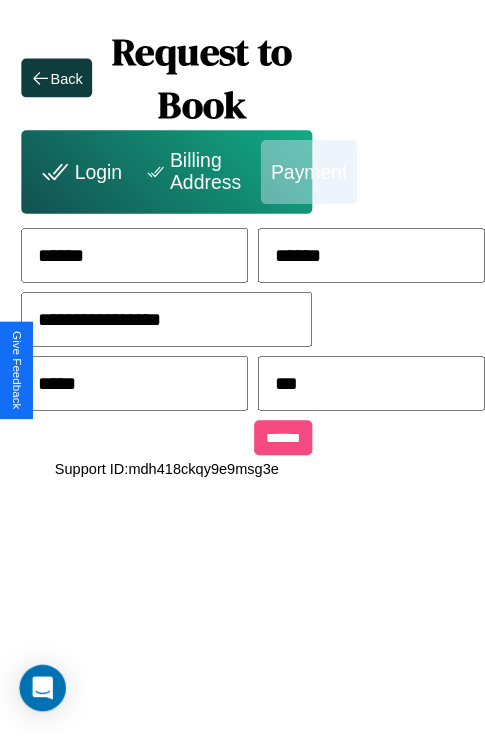 scroll, scrollTop: 0, scrollLeft: 72, axis: horizontal 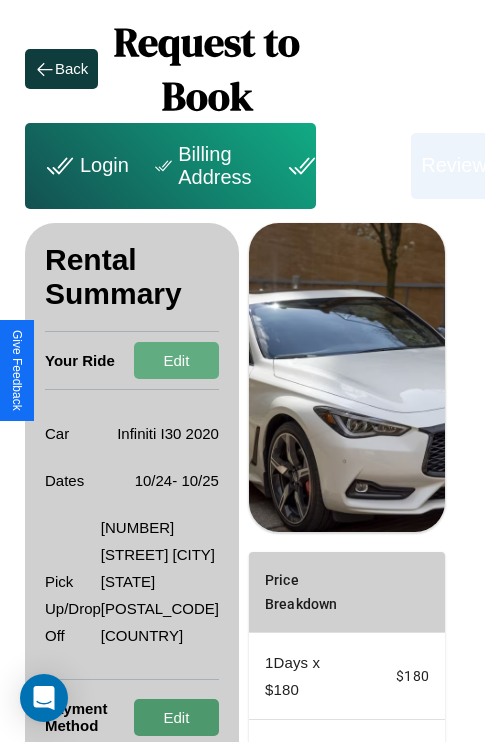 click on "Edit" at bounding box center [176, 717] 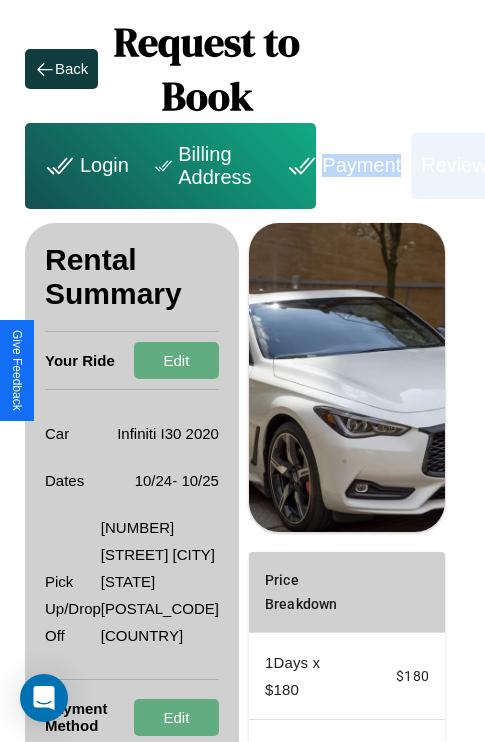 click on "Payment" at bounding box center [341, 166] 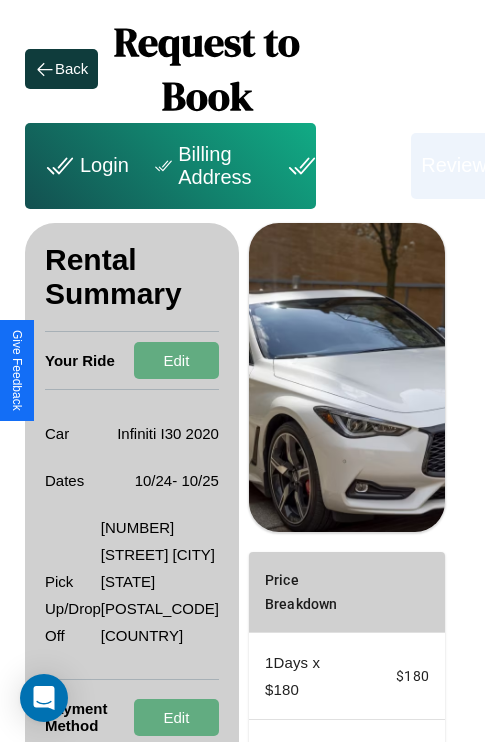 click on "Payment" at bounding box center [341, 166] 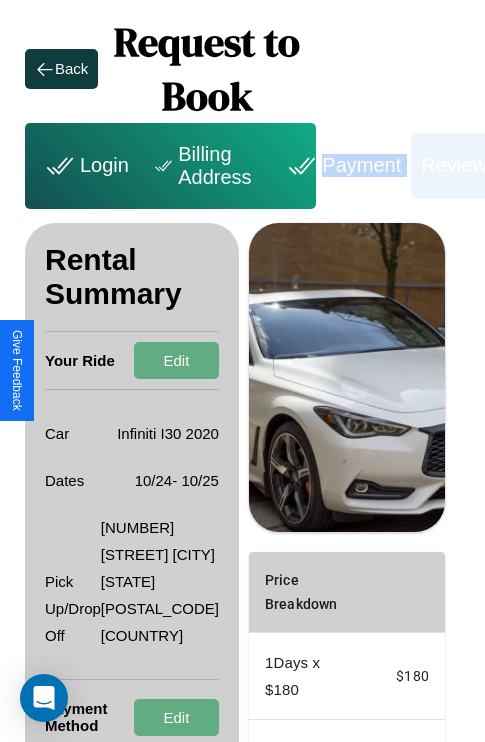 click on "Payment" at bounding box center (341, 166) 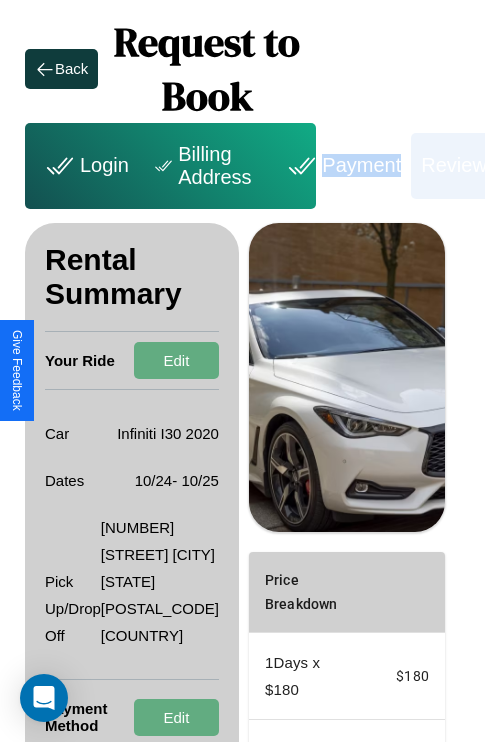 click on "Payment" at bounding box center (341, 166) 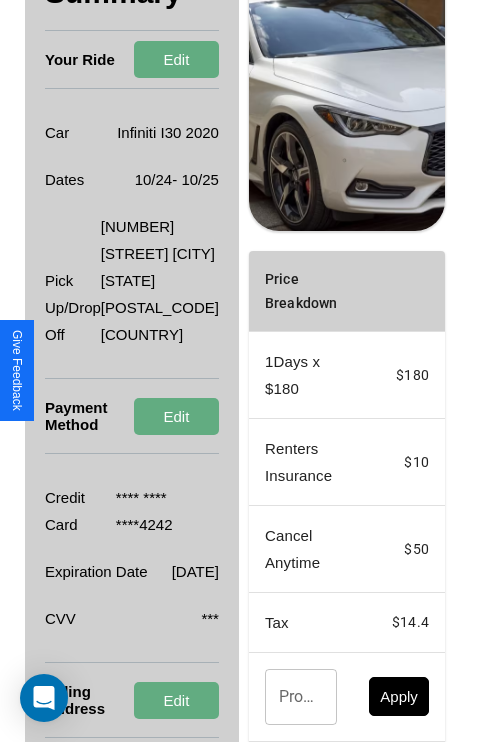 click on "Promo Code" at bounding box center [290, 697] 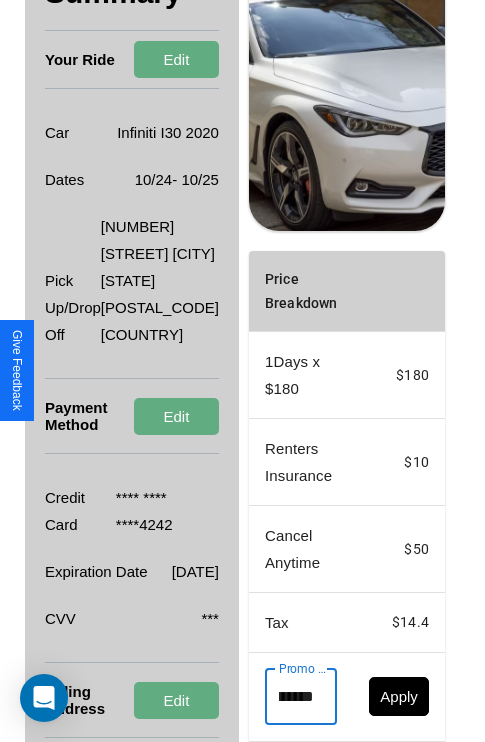 scroll, scrollTop: 0, scrollLeft: 50, axis: horizontal 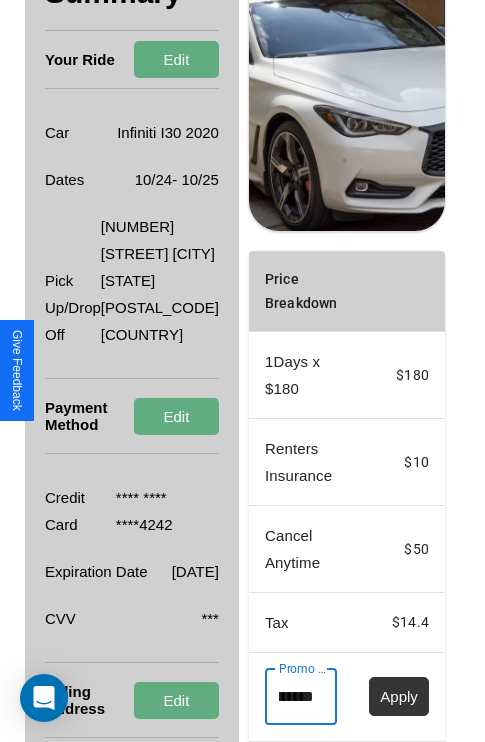 type on "********" 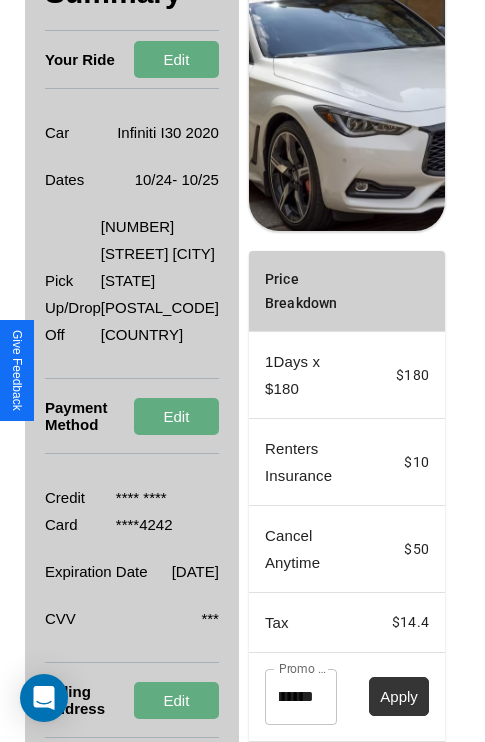 scroll, scrollTop: 0, scrollLeft: 0, axis: both 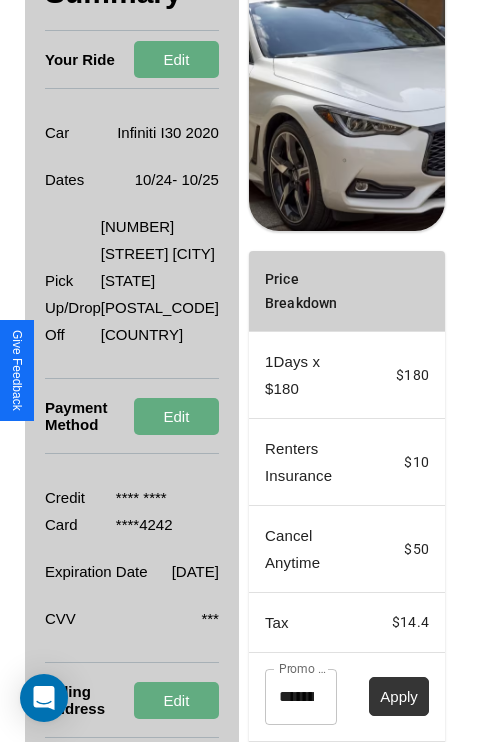 click on "Apply" at bounding box center [399, 696] 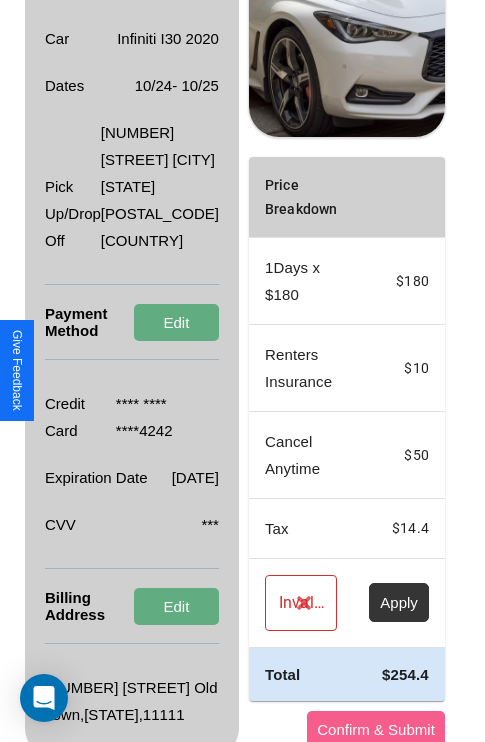 scroll, scrollTop: 455, scrollLeft: 72, axis: both 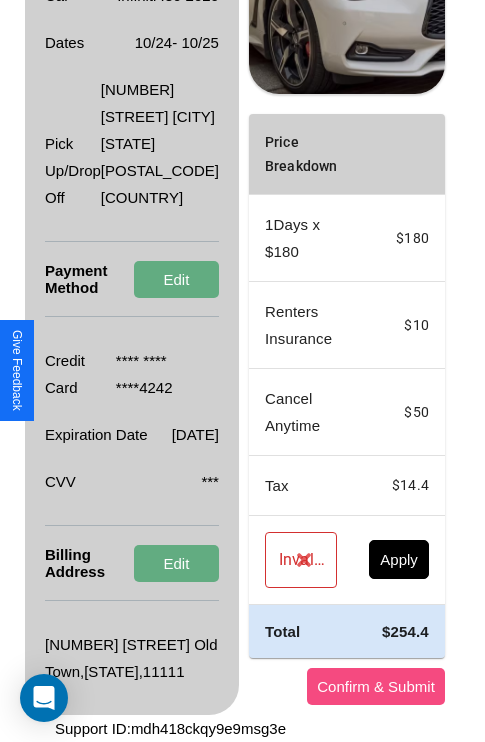 click on "Confirm & Submit" at bounding box center (376, 686) 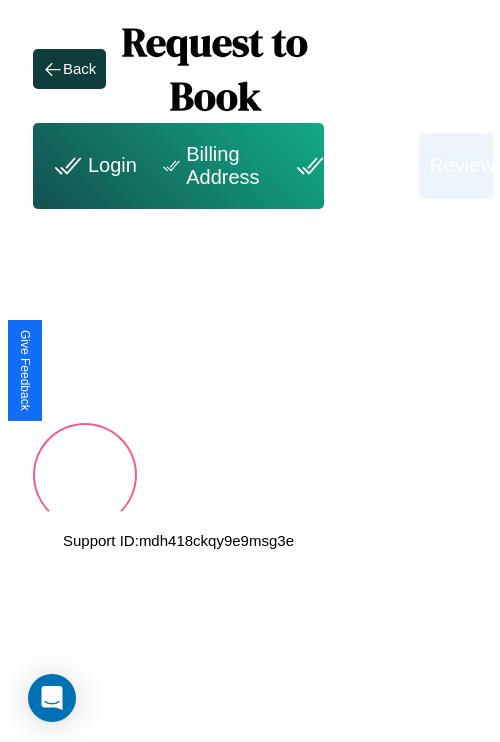 scroll, scrollTop: 0, scrollLeft: 72, axis: horizontal 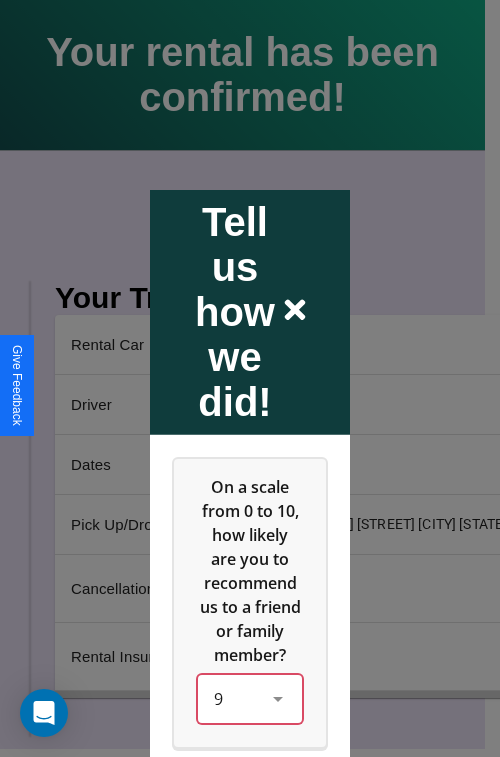 click on "9" at bounding box center (250, 698) 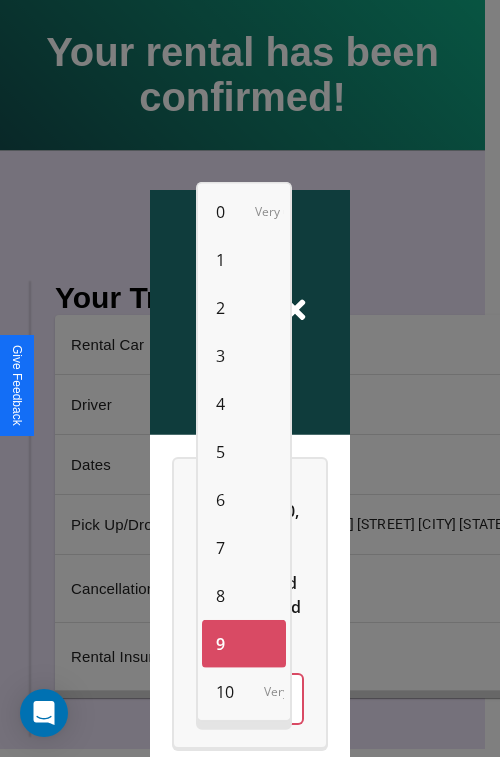 click on "6" at bounding box center (220, 500) 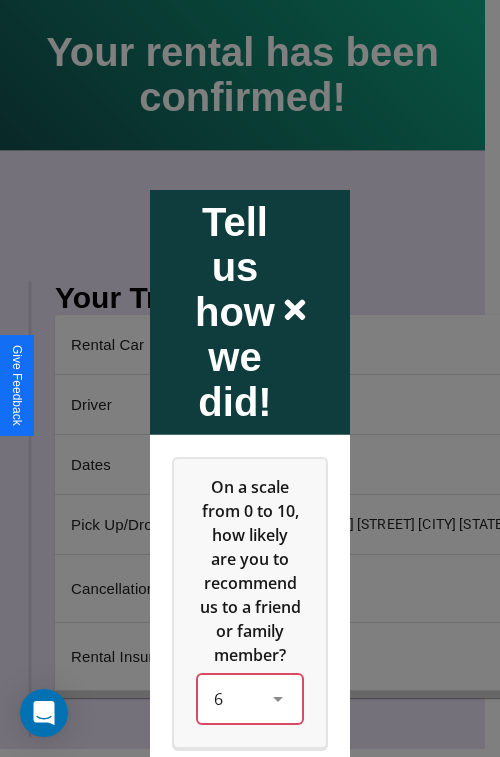 scroll, scrollTop: 286, scrollLeft: 0, axis: vertical 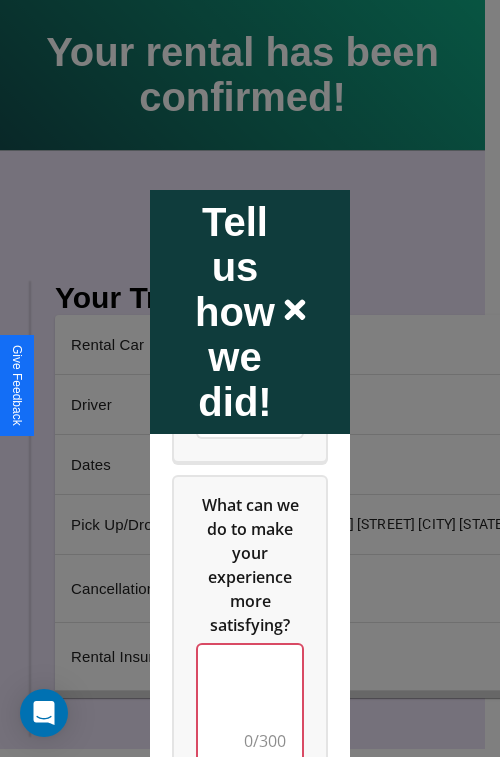 click at bounding box center [250, 704] 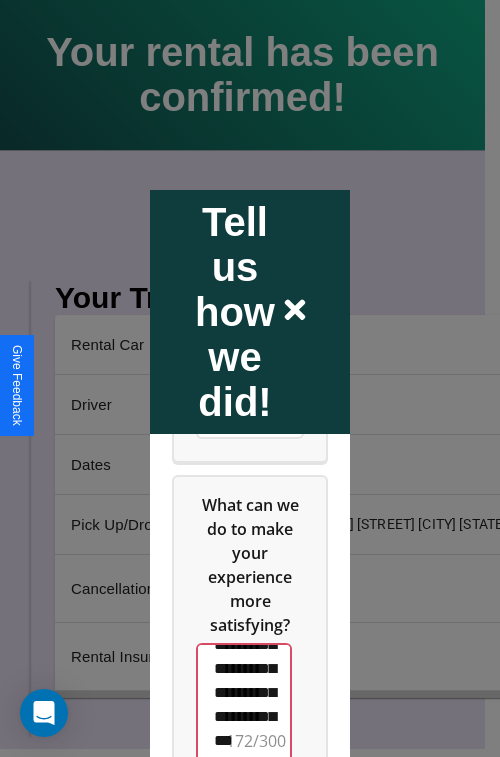 scroll, scrollTop: 732, scrollLeft: 0, axis: vertical 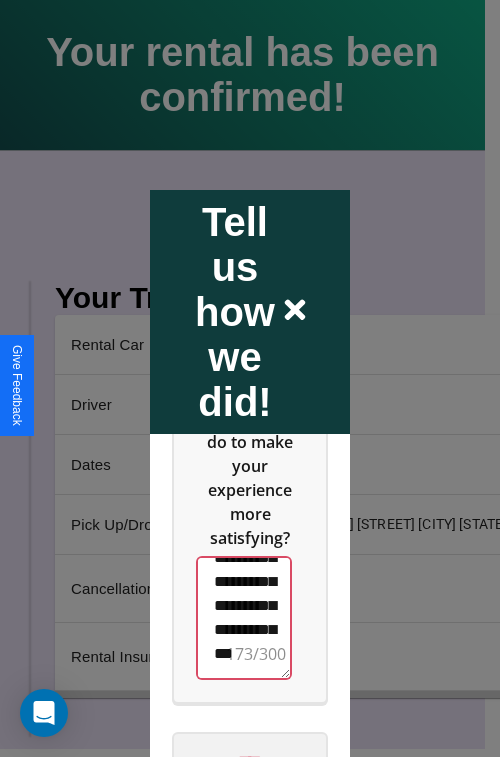type on "**********" 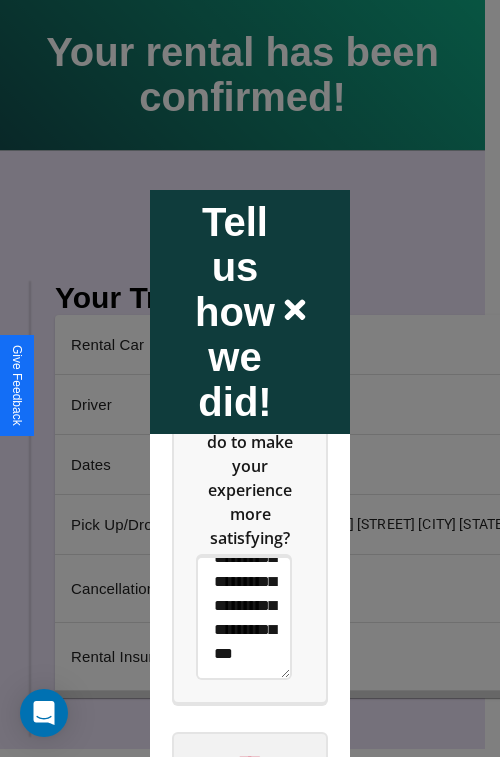 click on "****" at bounding box center [250, 761] 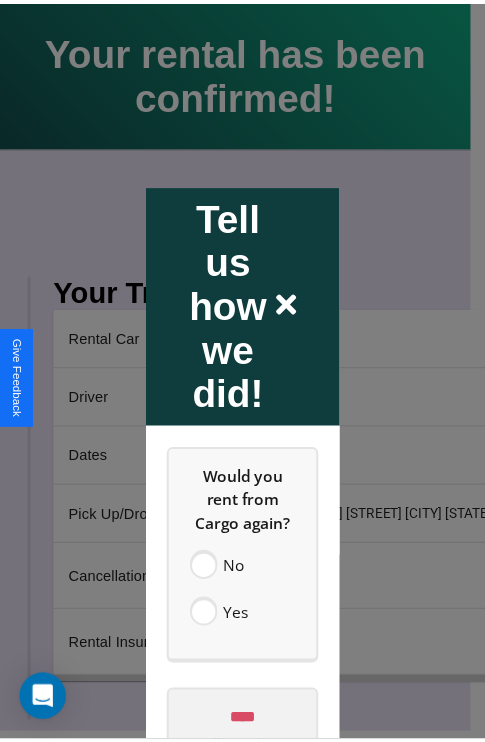scroll, scrollTop: 0, scrollLeft: 0, axis: both 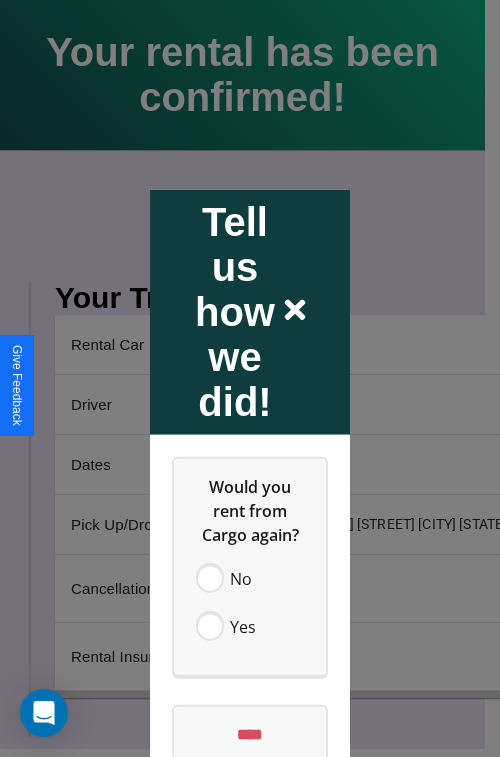 click at bounding box center [250, 378] 